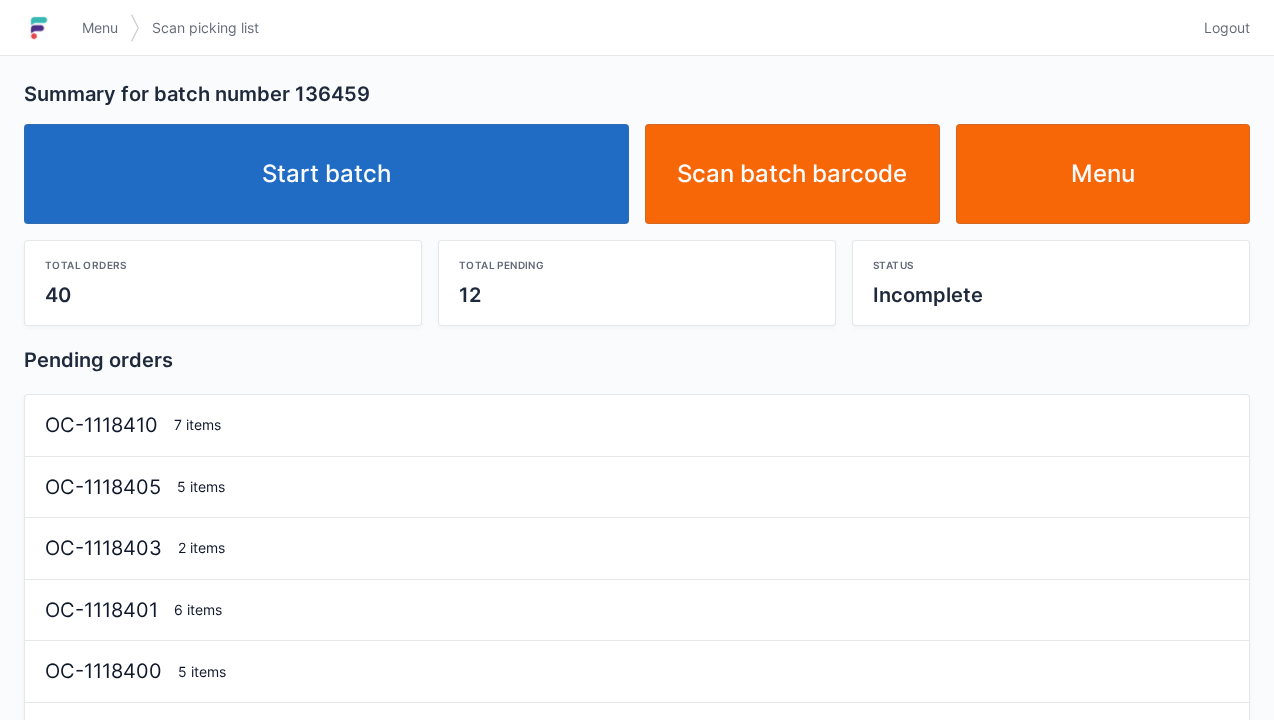 scroll, scrollTop: 0, scrollLeft: 0, axis: both 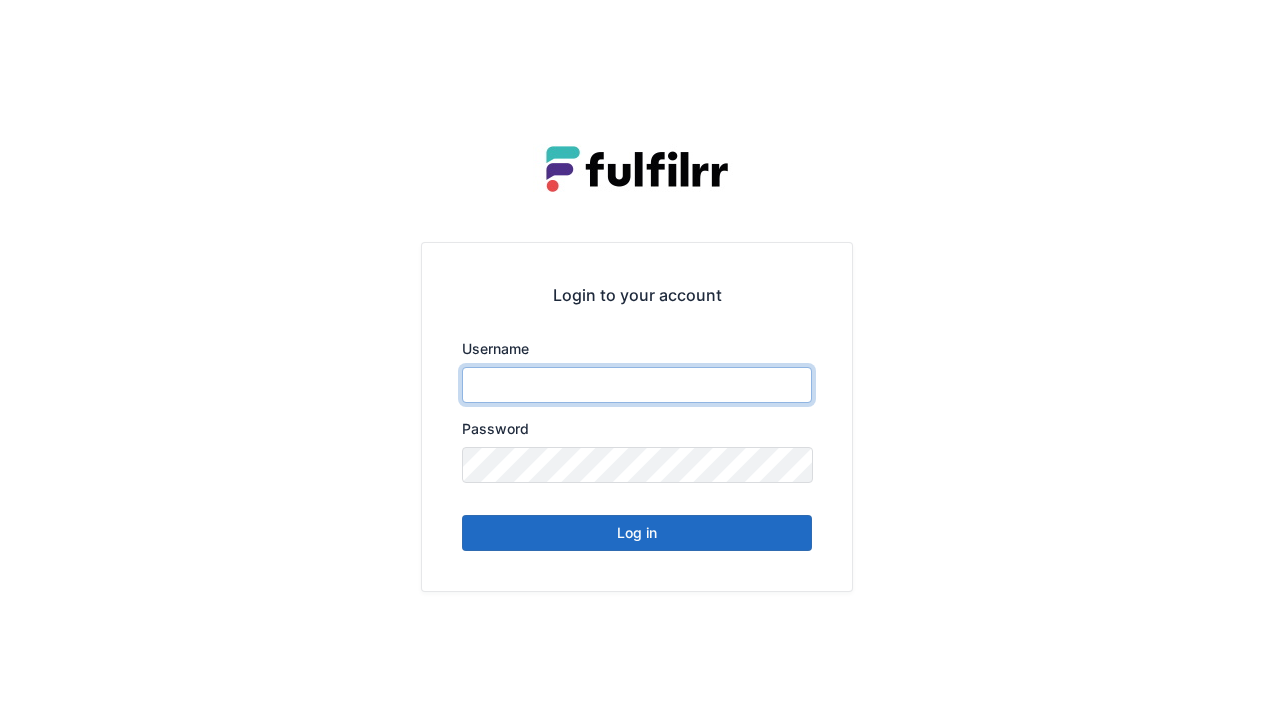 type on "******" 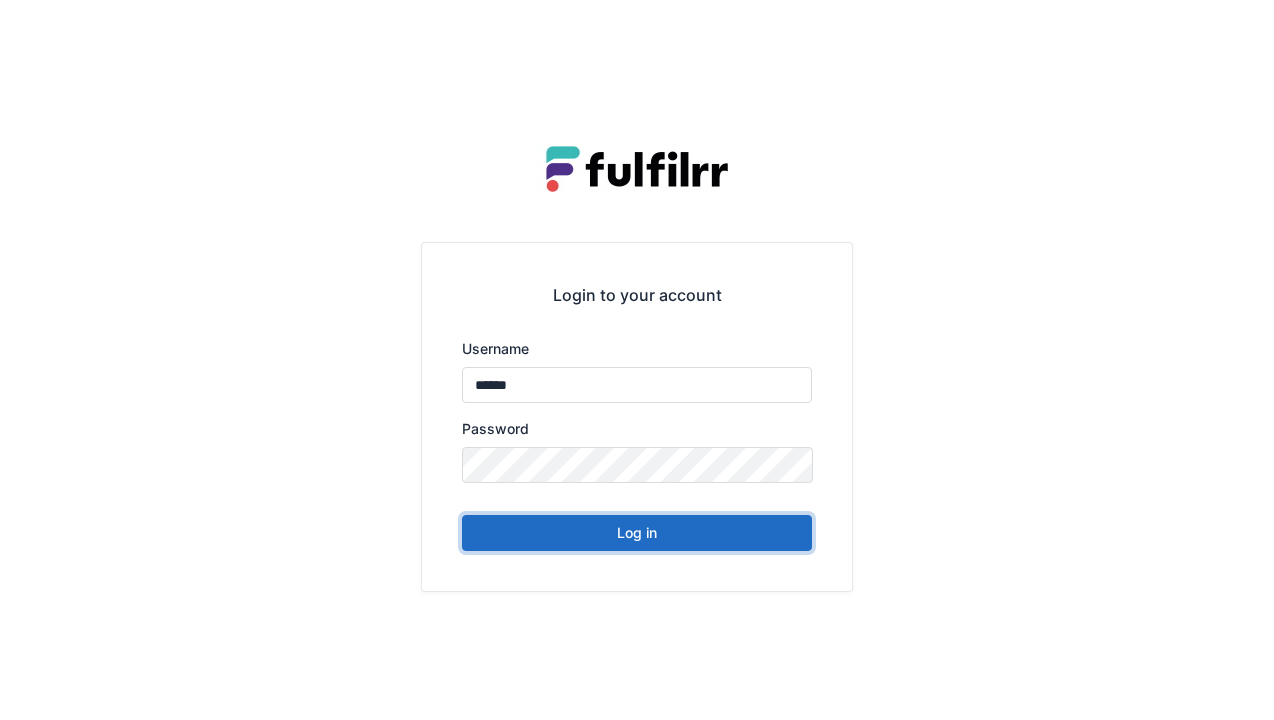 click on "Log in" at bounding box center [637, 533] 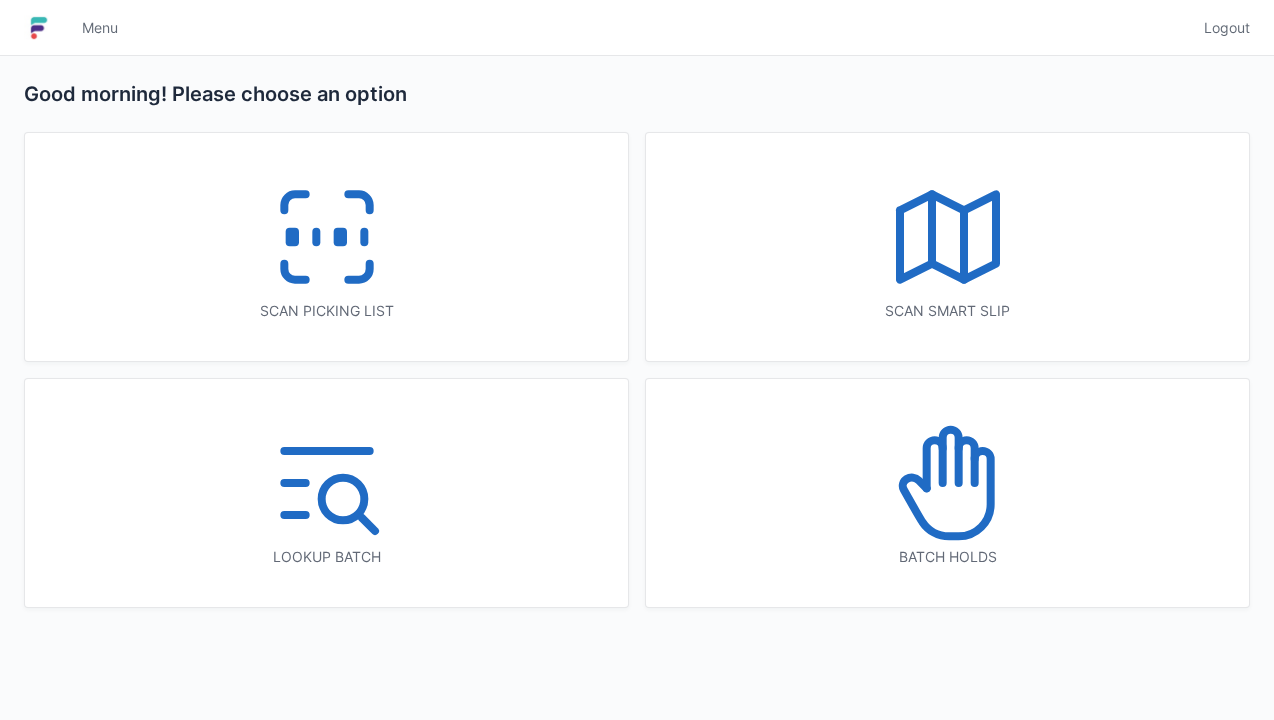 scroll, scrollTop: 0, scrollLeft: 0, axis: both 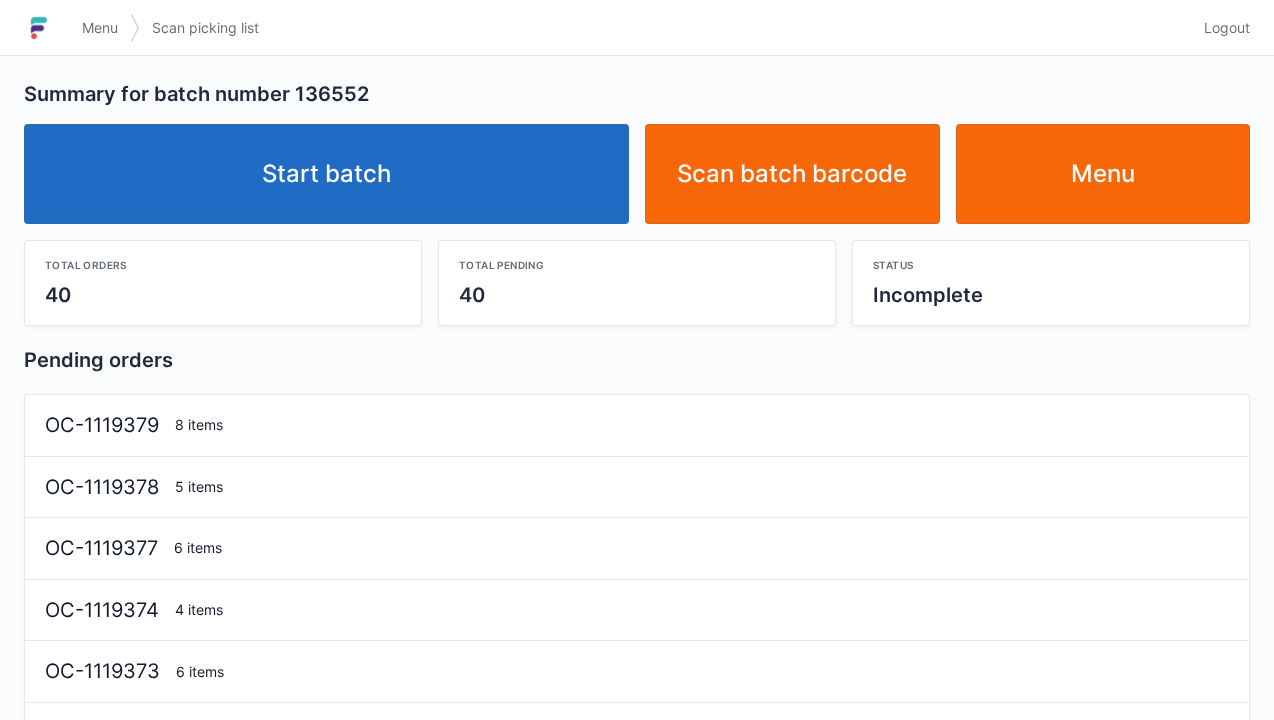 click on "Start batch" at bounding box center (326, 174) 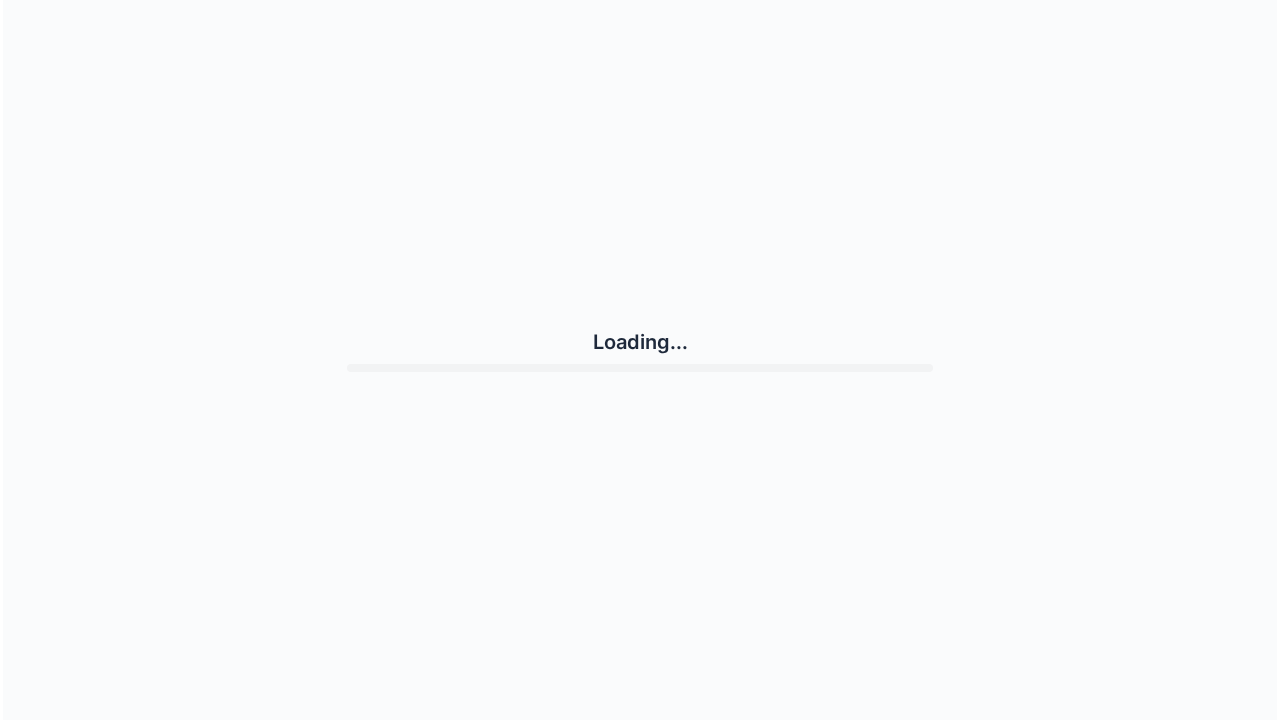 scroll, scrollTop: 0, scrollLeft: 0, axis: both 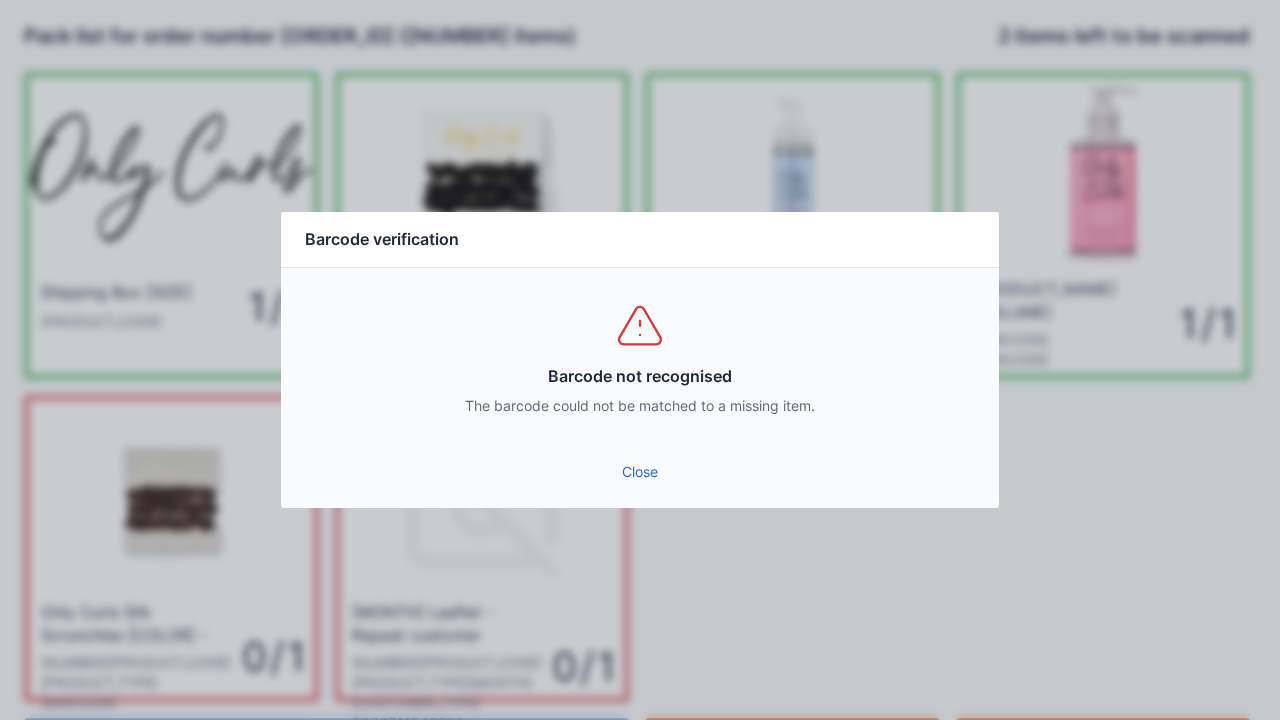 click on "Close" at bounding box center [640, 472] 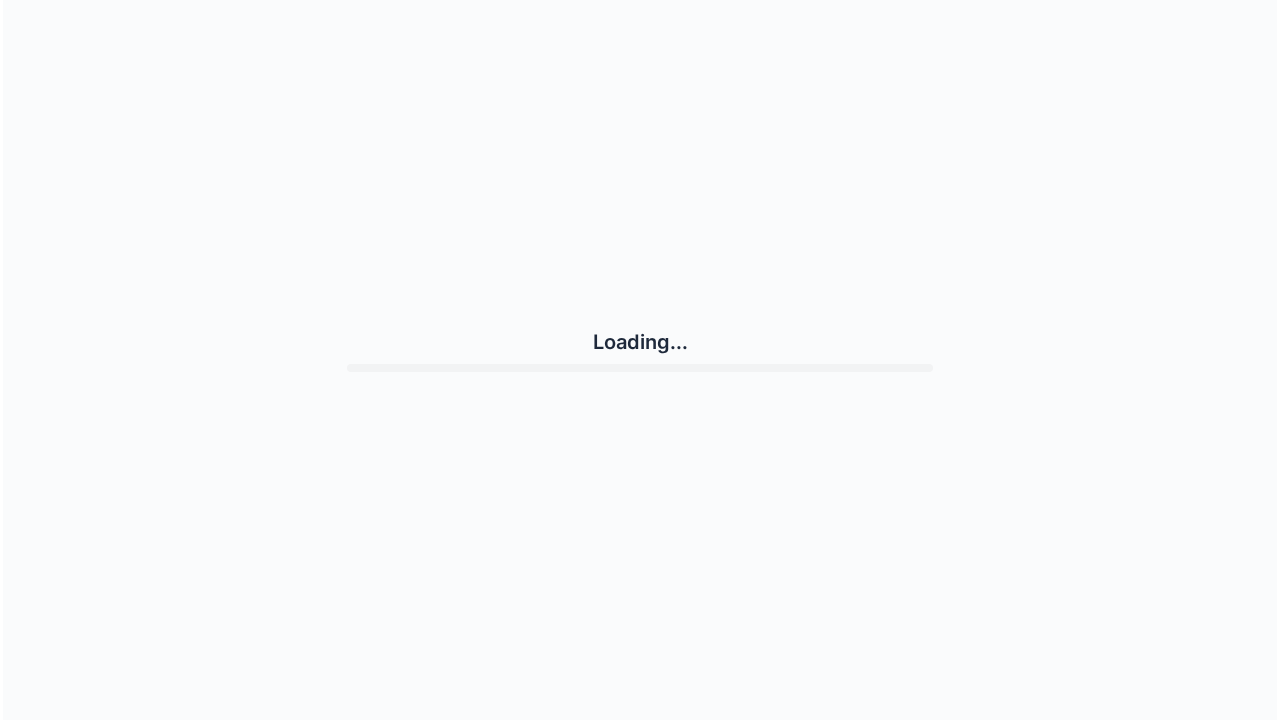 scroll, scrollTop: 0, scrollLeft: 0, axis: both 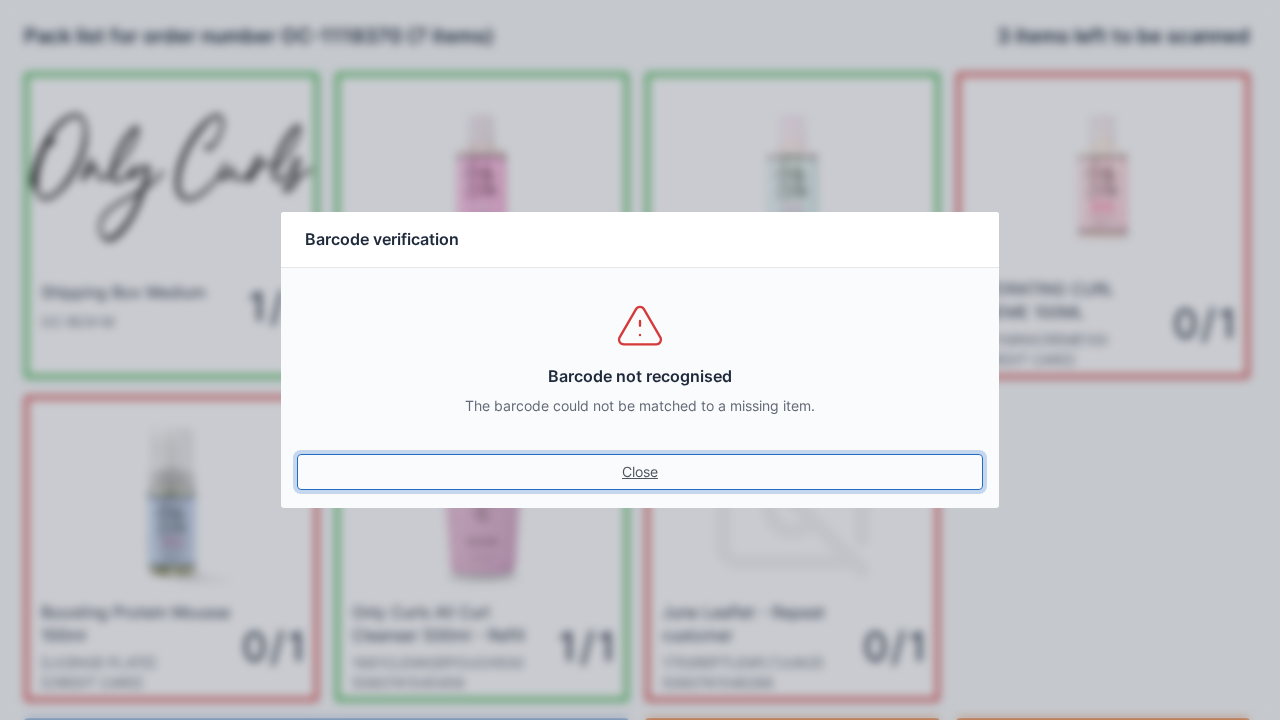 click on "Close" at bounding box center [640, 472] 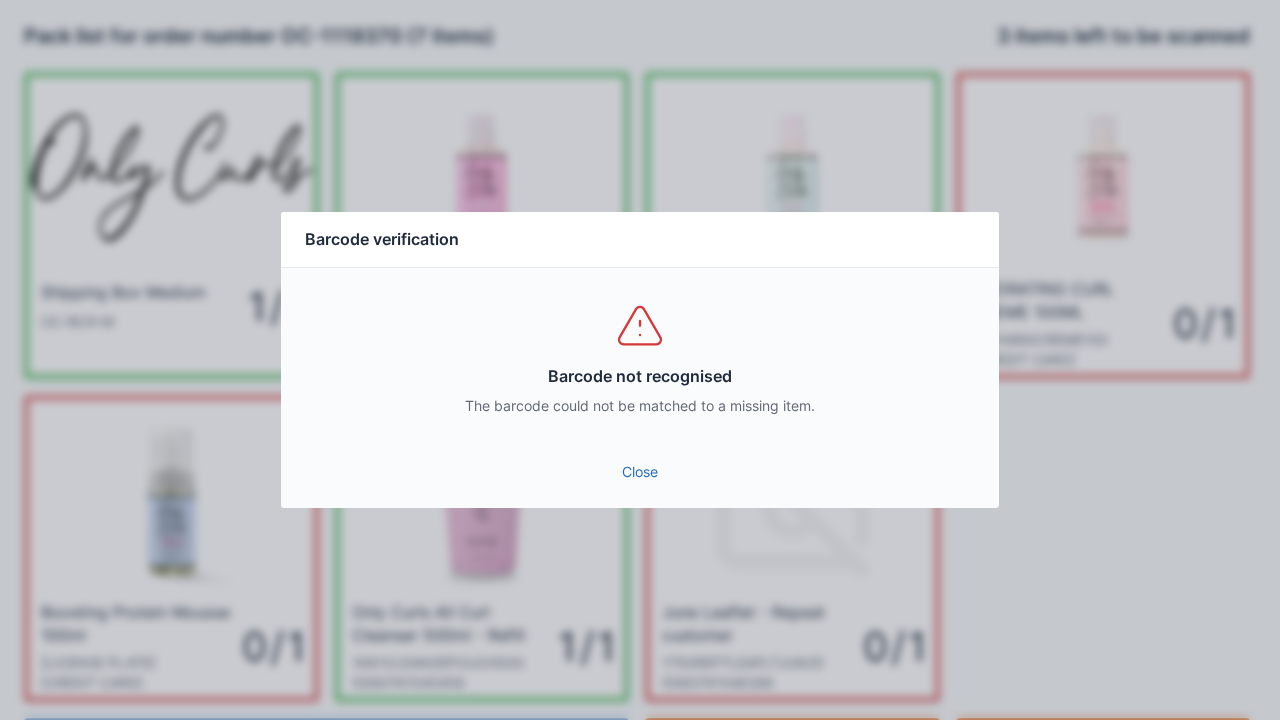 click on "Close" at bounding box center (640, 472) 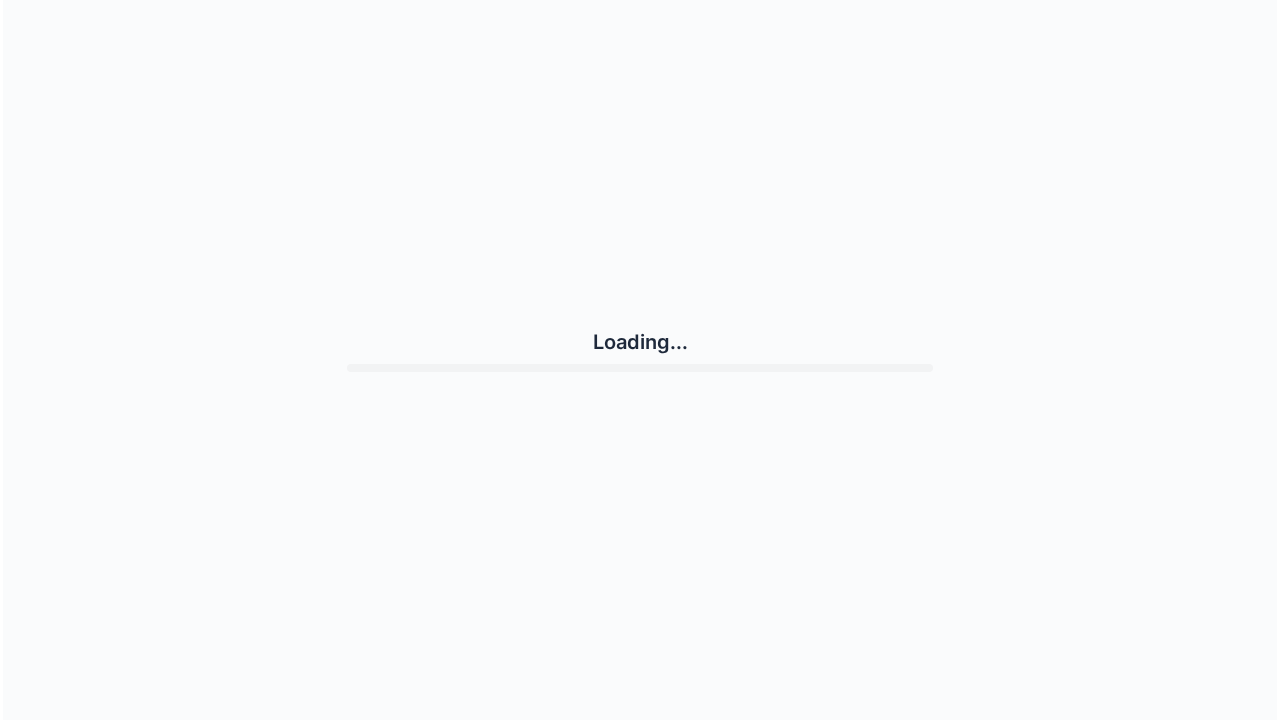 scroll, scrollTop: 0, scrollLeft: 0, axis: both 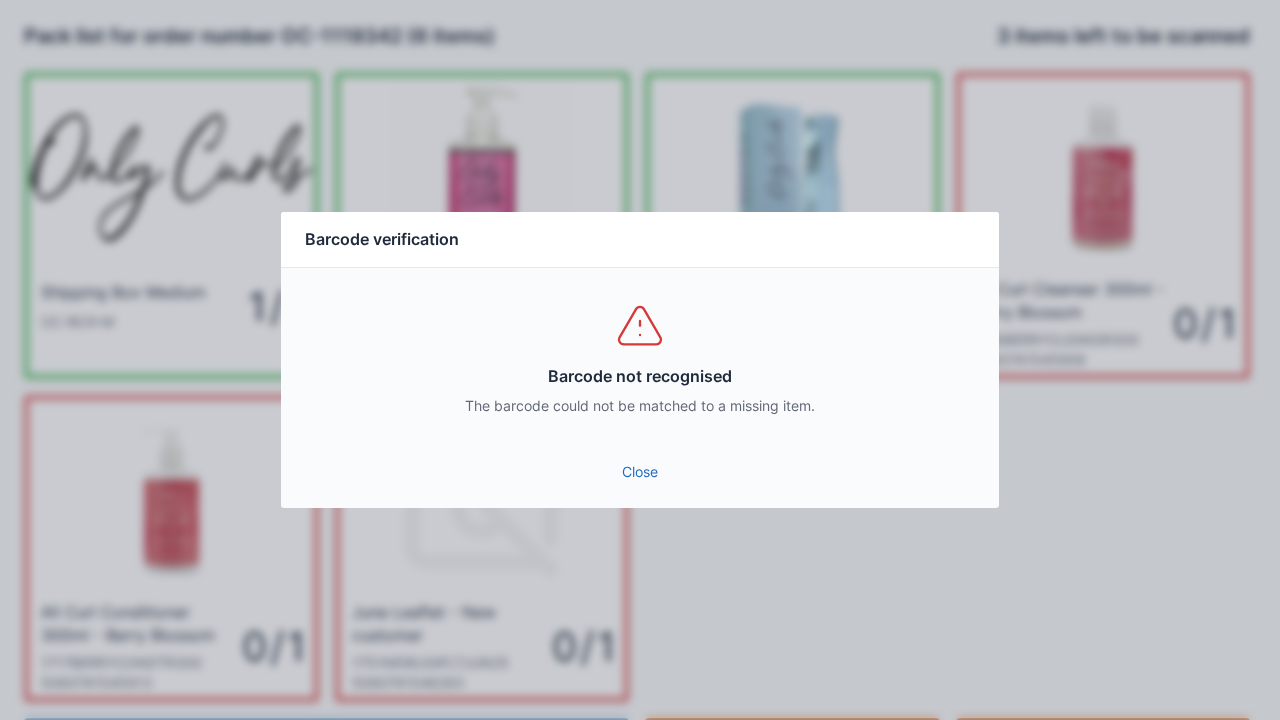 click on "Close" at bounding box center [640, 472] 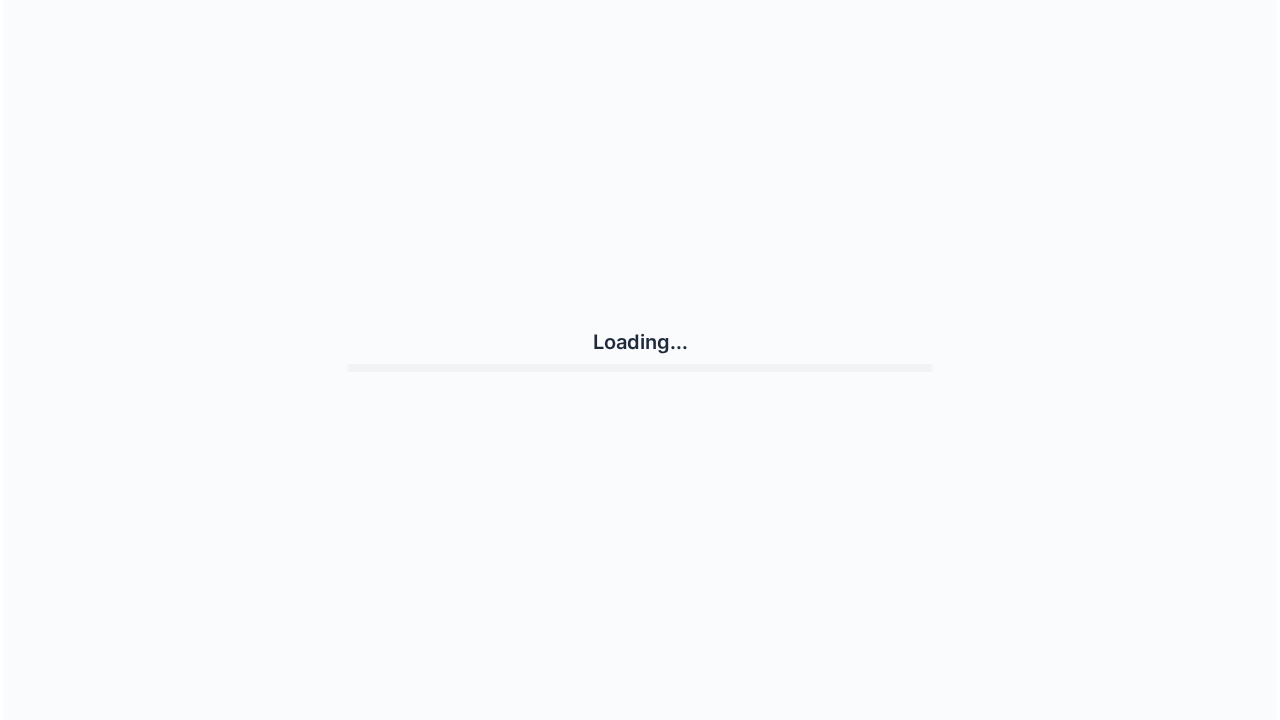 scroll, scrollTop: 0, scrollLeft: 0, axis: both 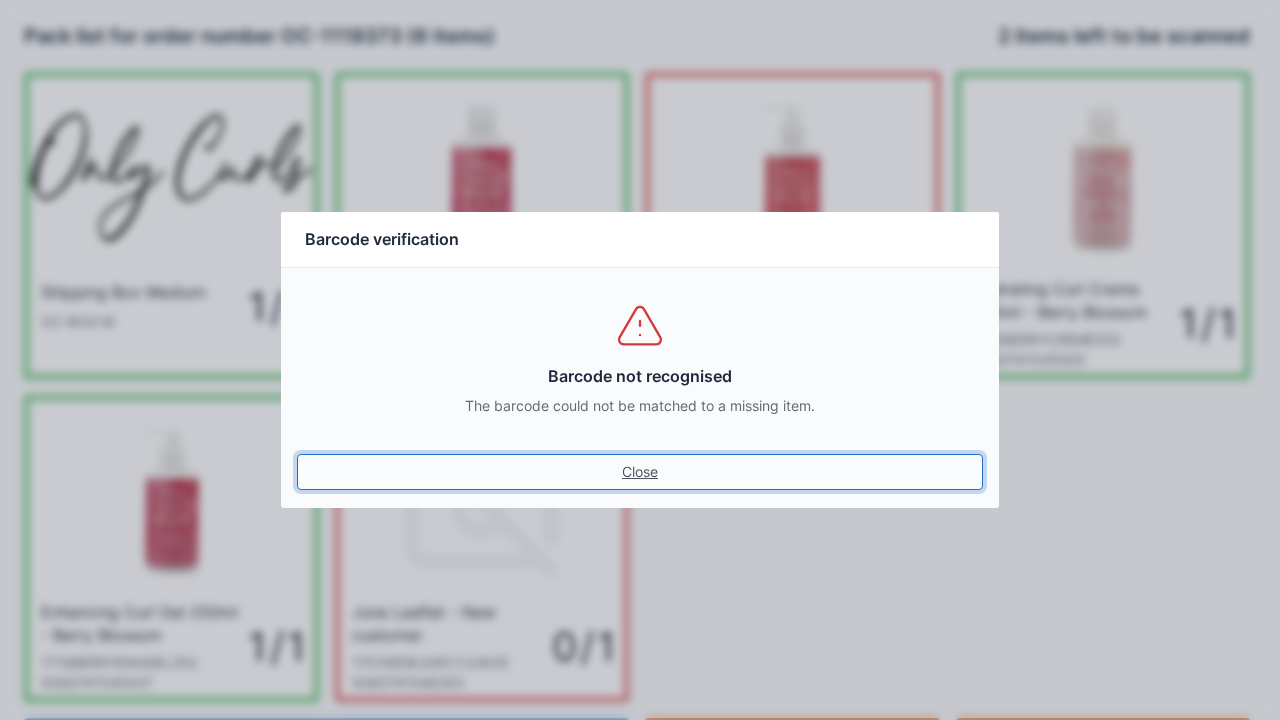 click on "Close" at bounding box center [640, 472] 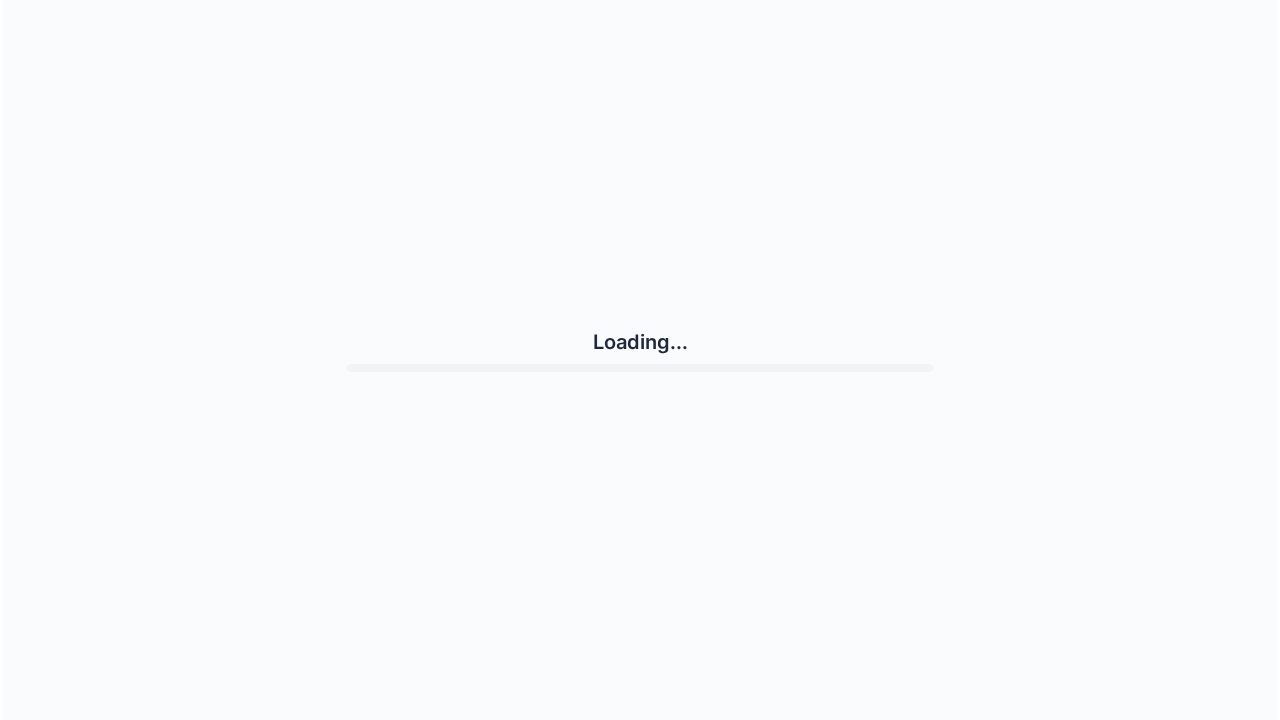 scroll, scrollTop: 0, scrollLeft: 0, axis: both 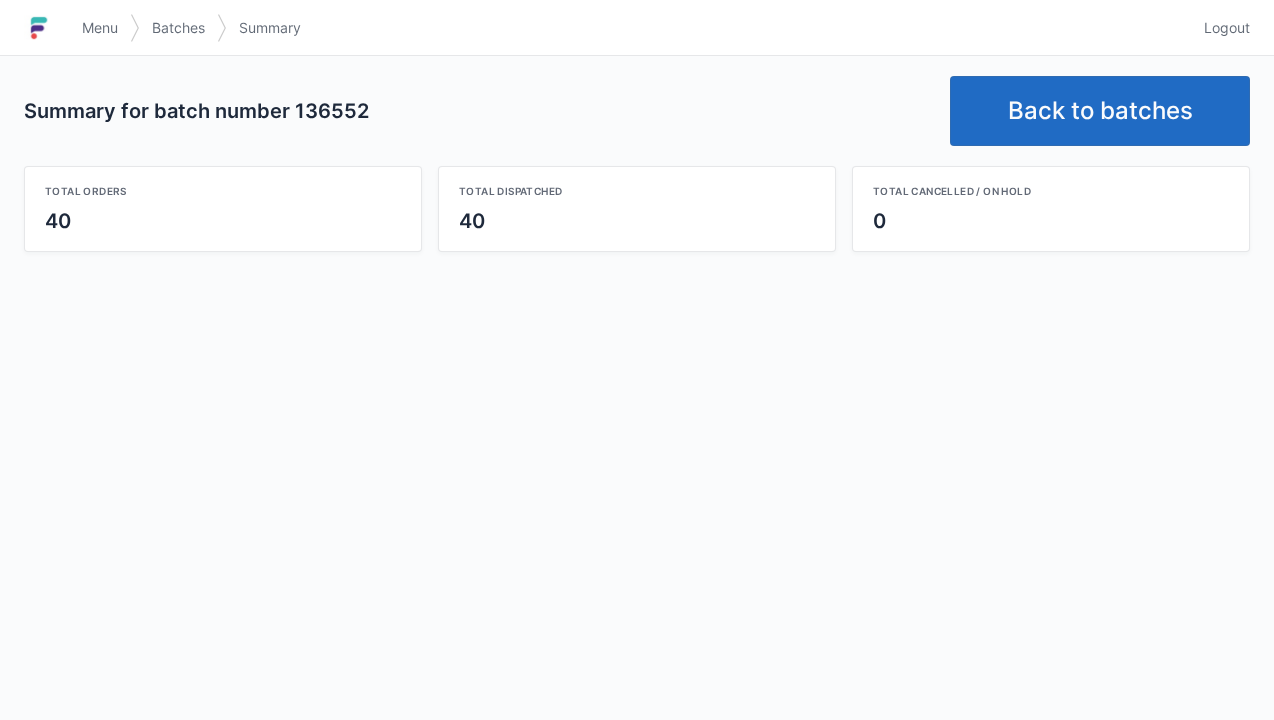 click on "Menu" at bounding box center (100, 28) 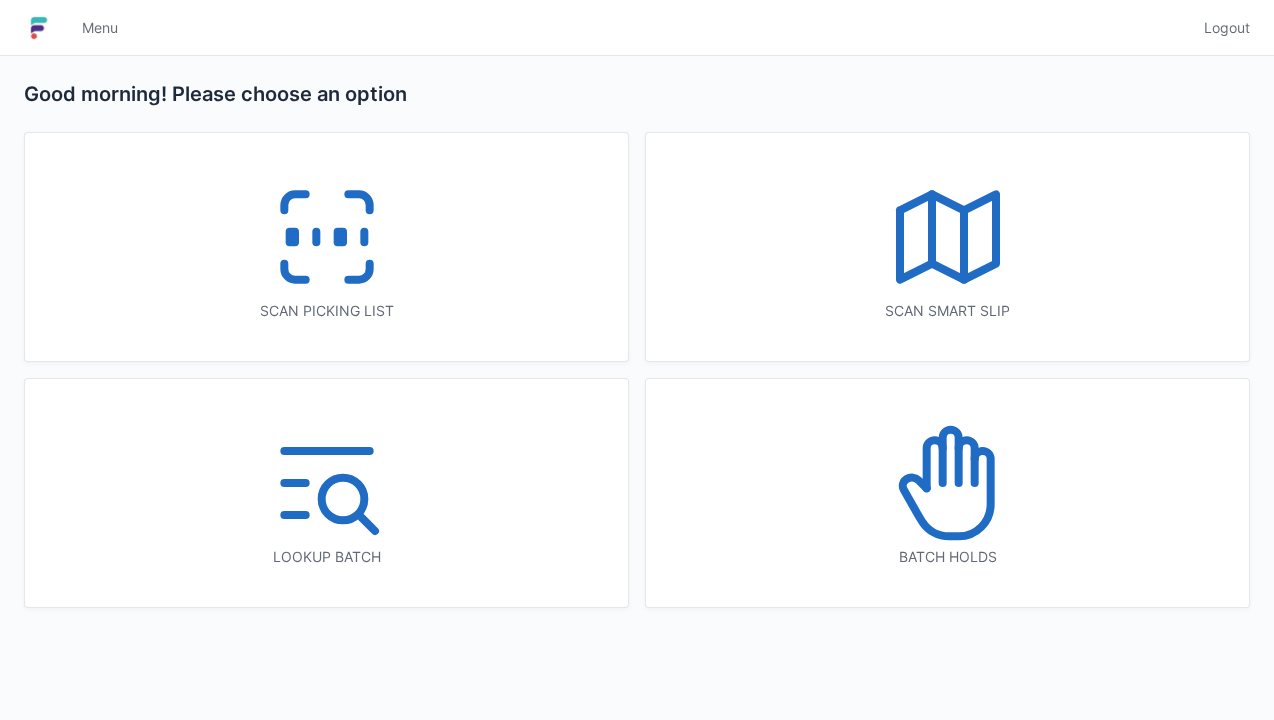 scroll, scrollTop: 0, scrollLeft: 0, axis: both 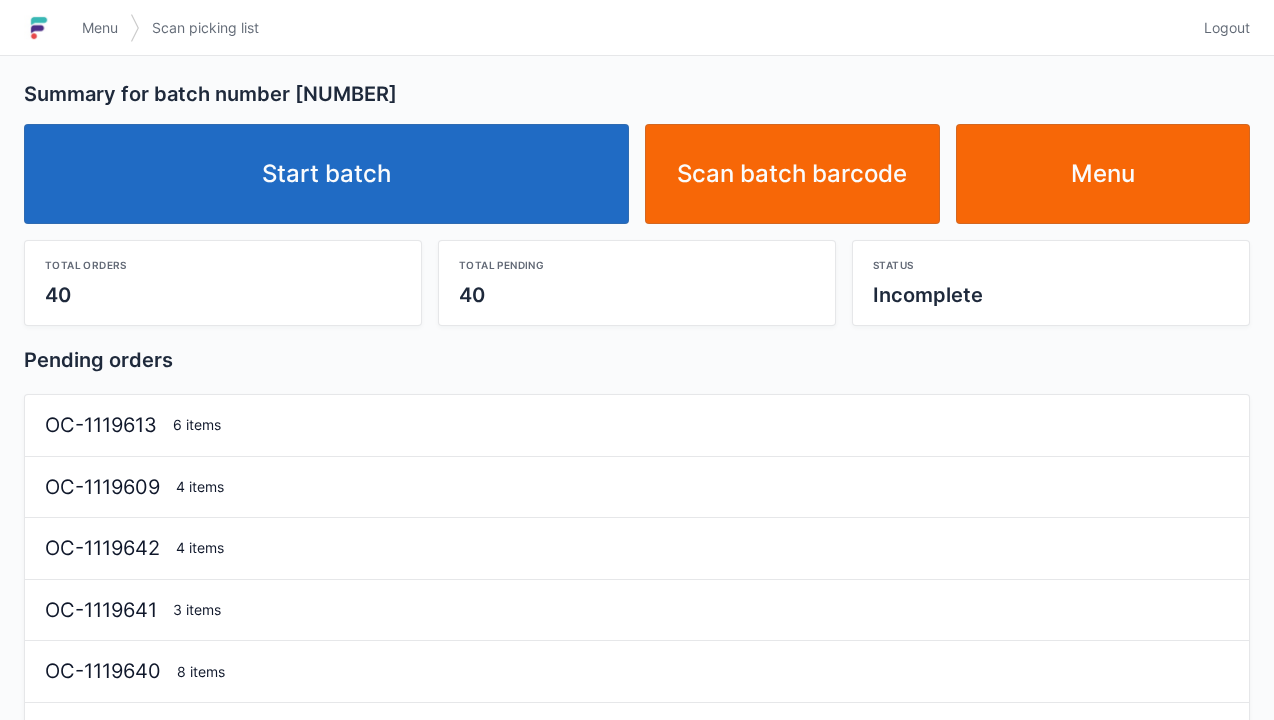 click on "Start batch" at bounding box center (326, 174) 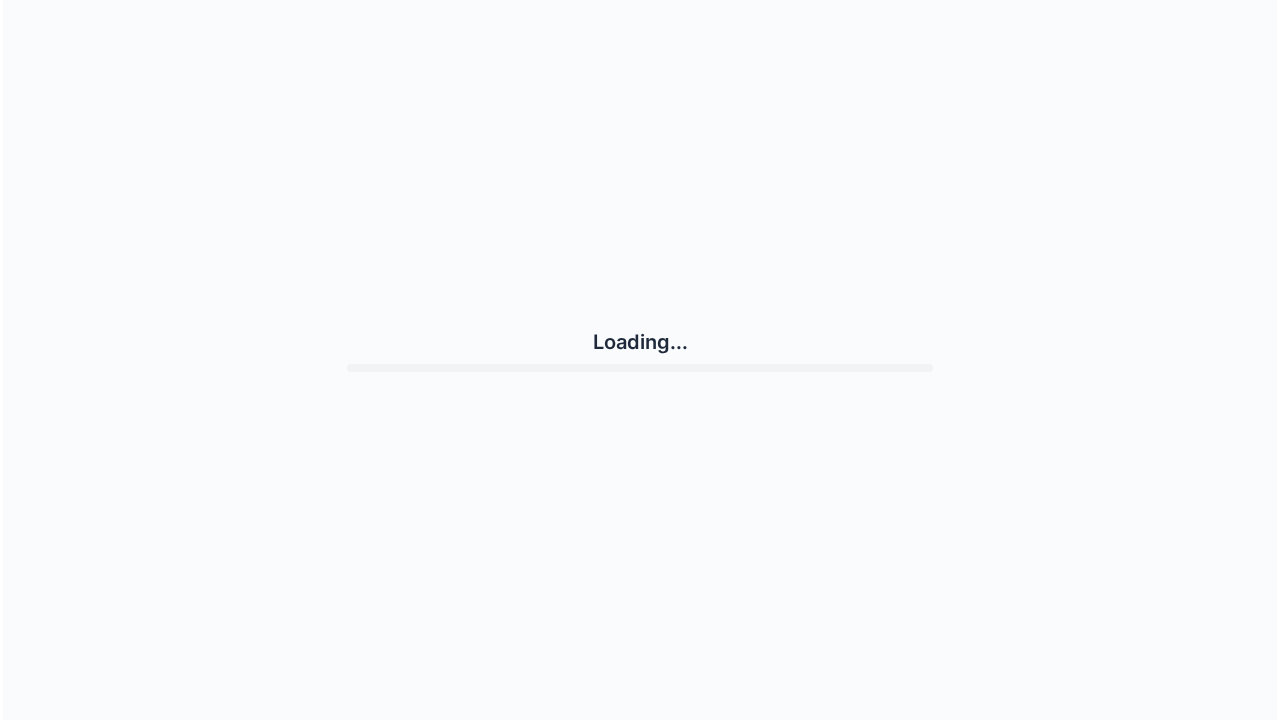 scroll, scrollTop: 0, scrollLeft: 0, axis: both 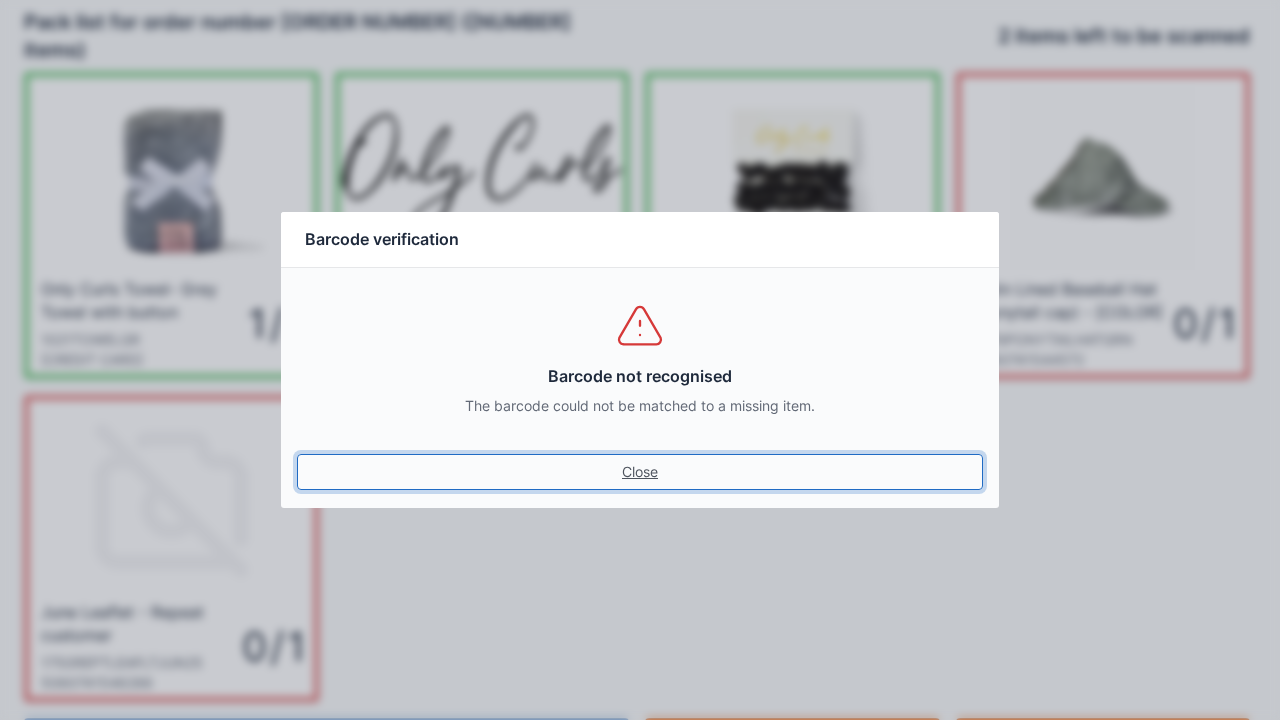 click on "Close" at bounding box center (640, 472) 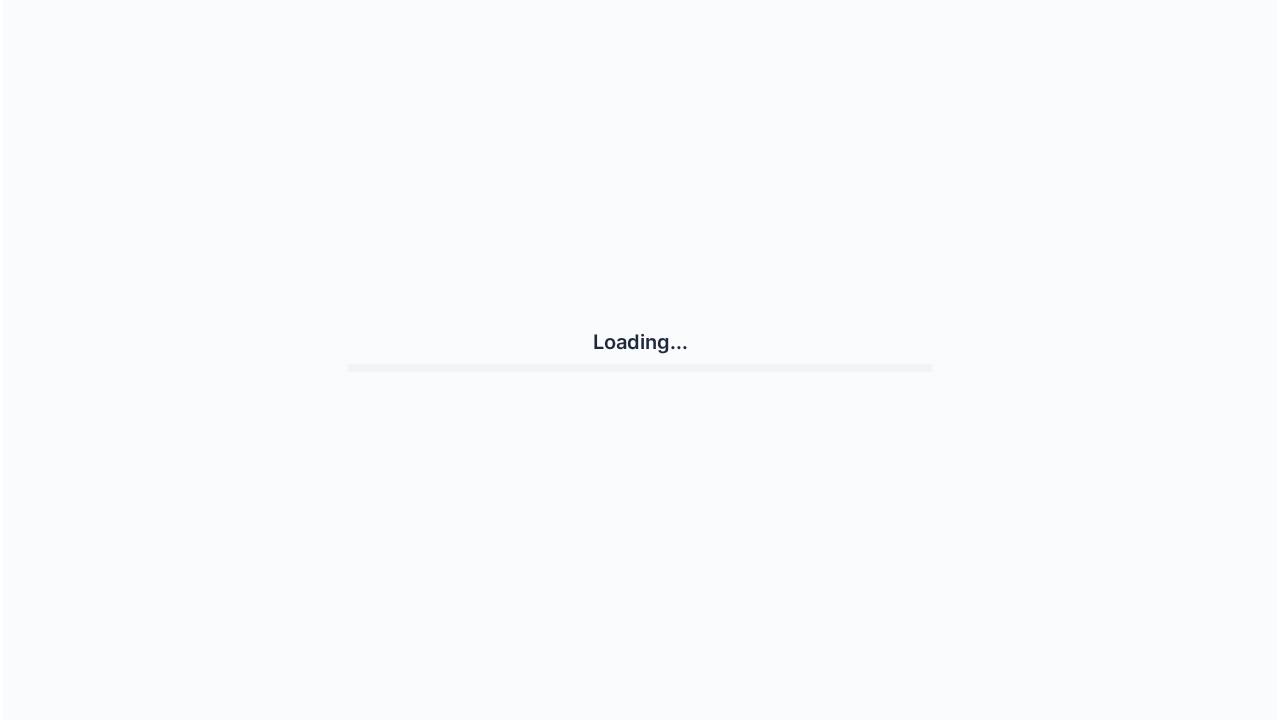 scroll, scrollTop: 0, scrollLeft: 0, axis: both 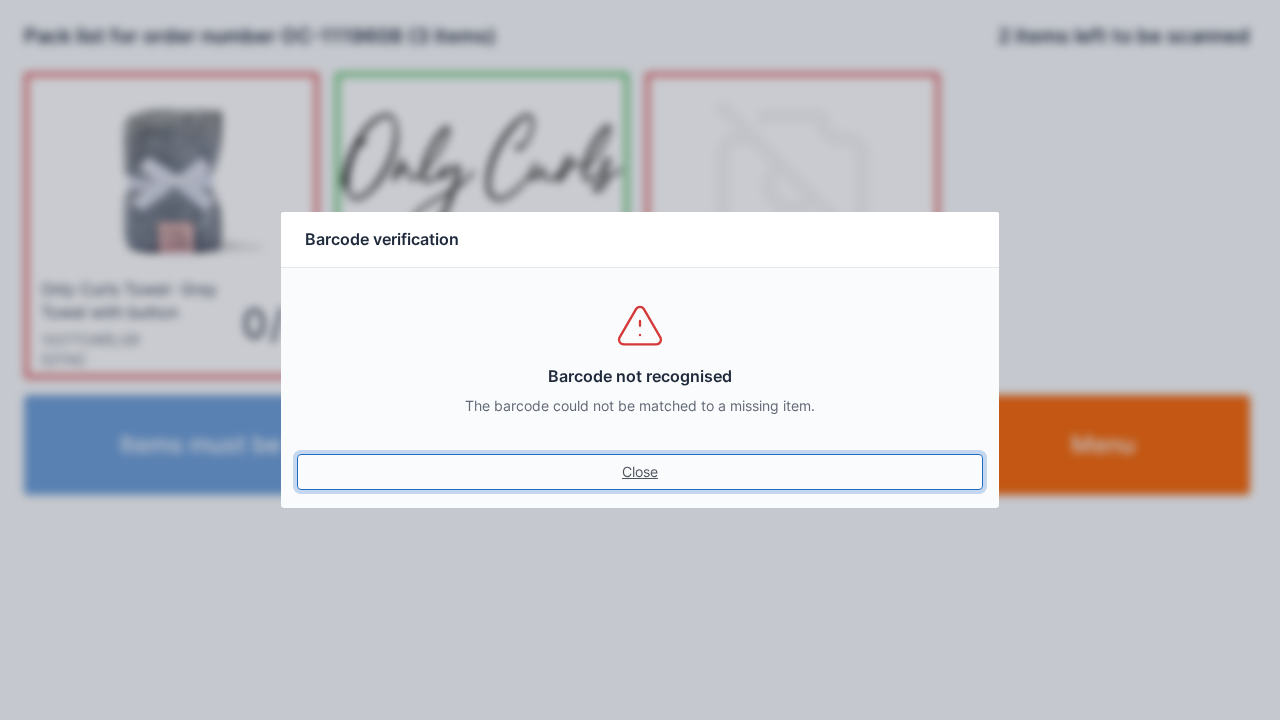 click on "Close" at bounding box center (640, 472) 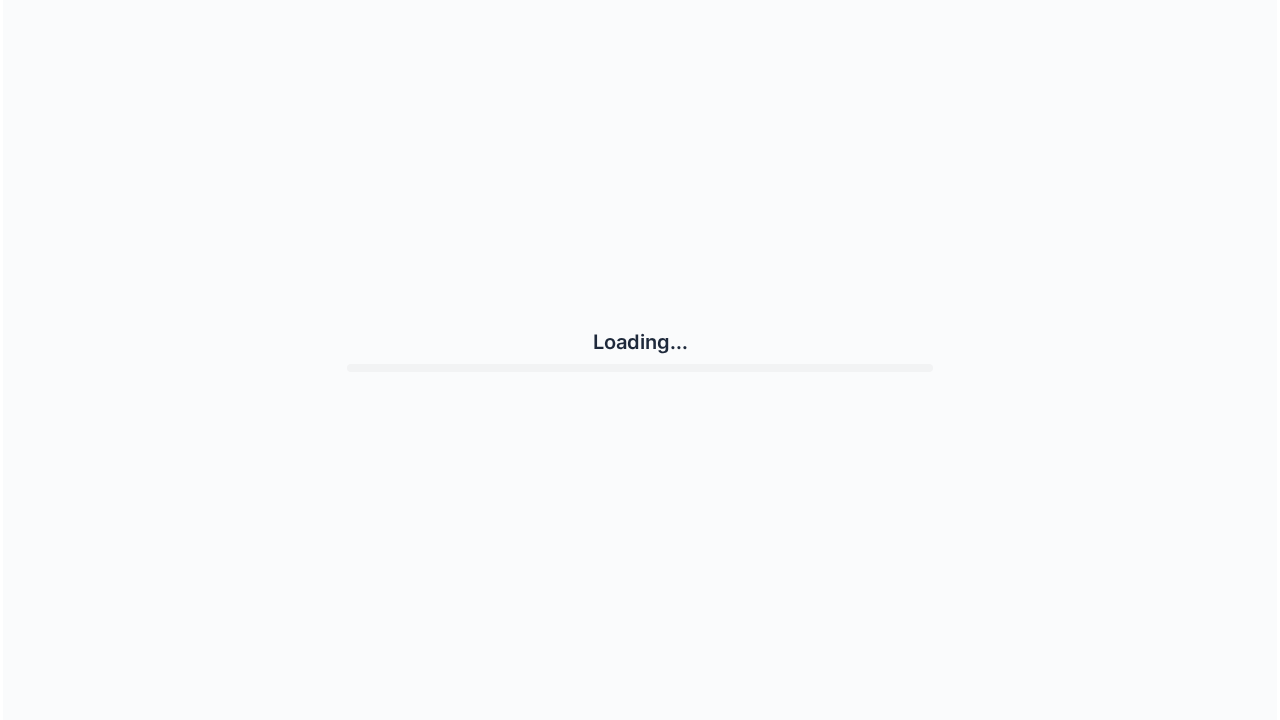 scroll, scrollTop: 0, scrollLeft: 0, axis: both 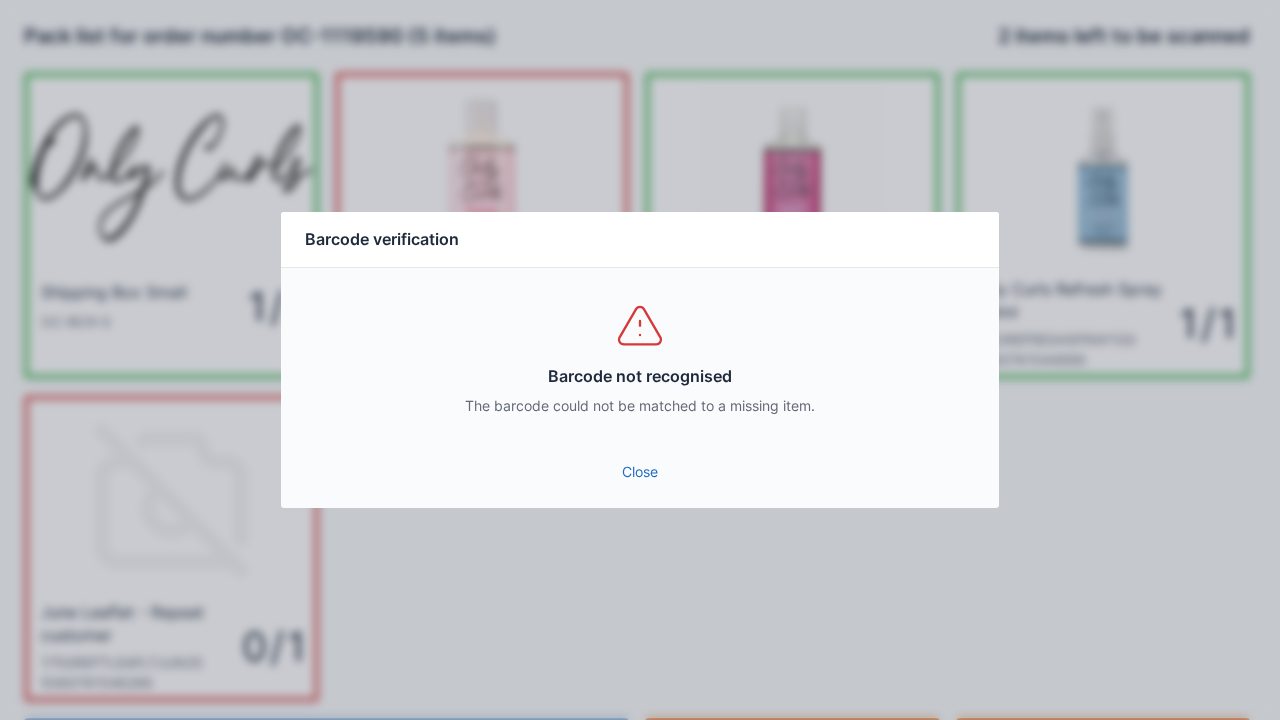 click on "Barcode not recognised The barcode could not be matched to a missing item." at bounding box center (640, 358) 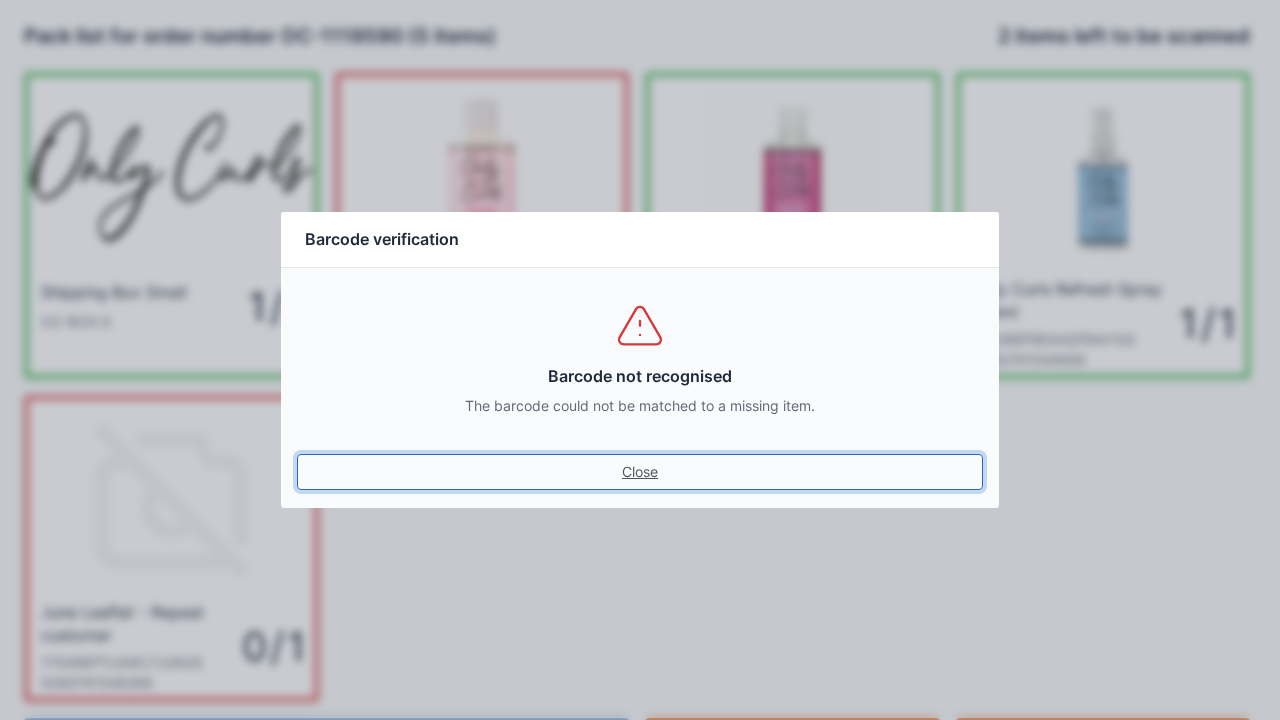 click on "Close" at bounding box center (640, 472) 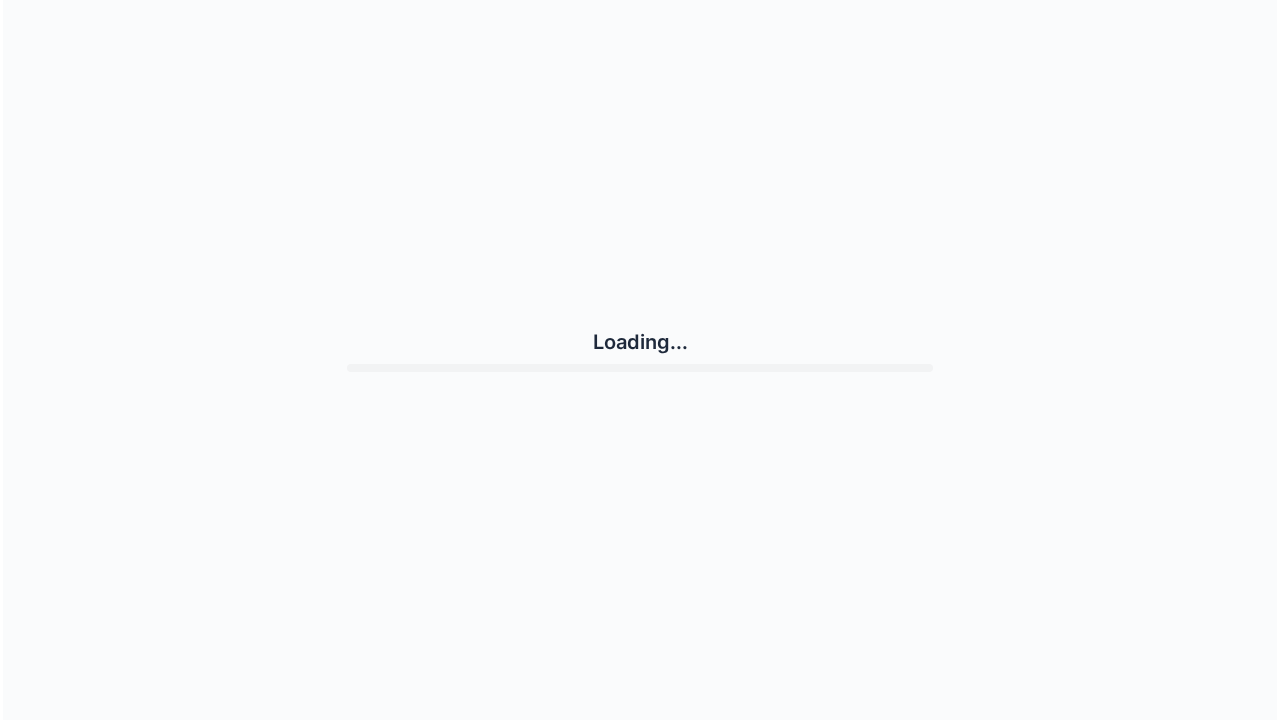 scroll, scrollTop: 0, scrollLeft: 0, axis: both 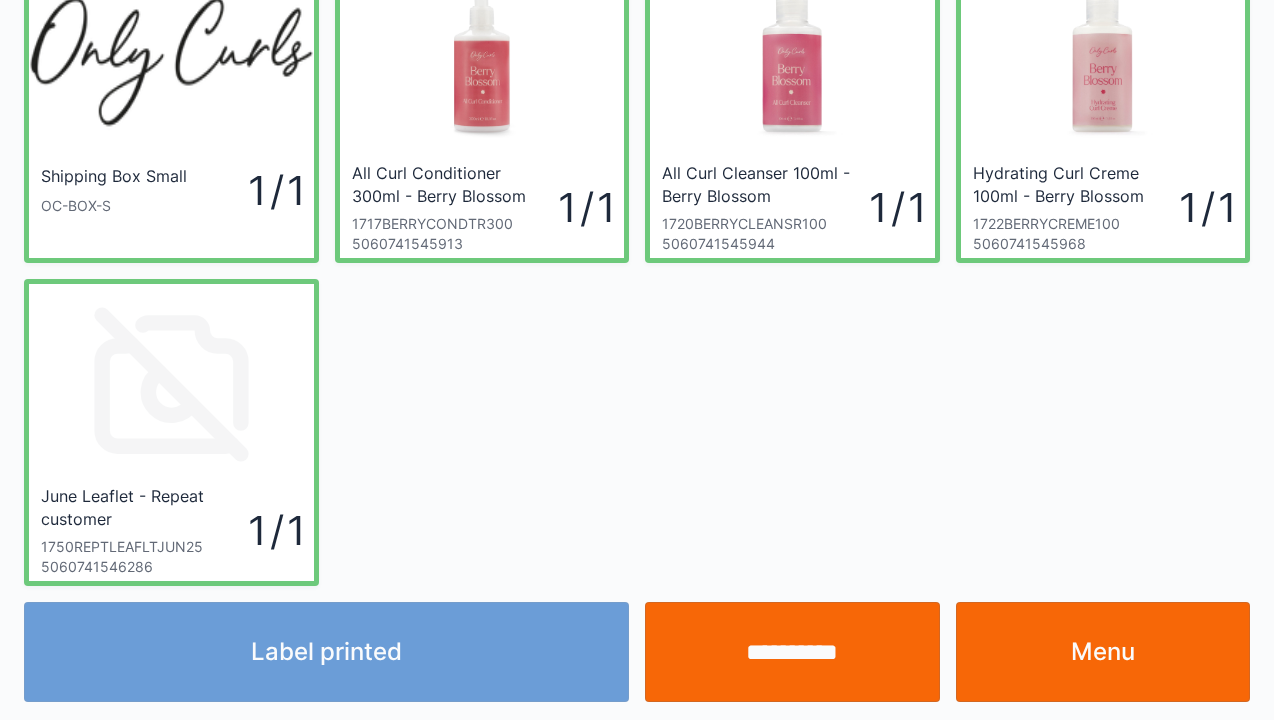 click on "Menu" at bounding box center (1103, 652) 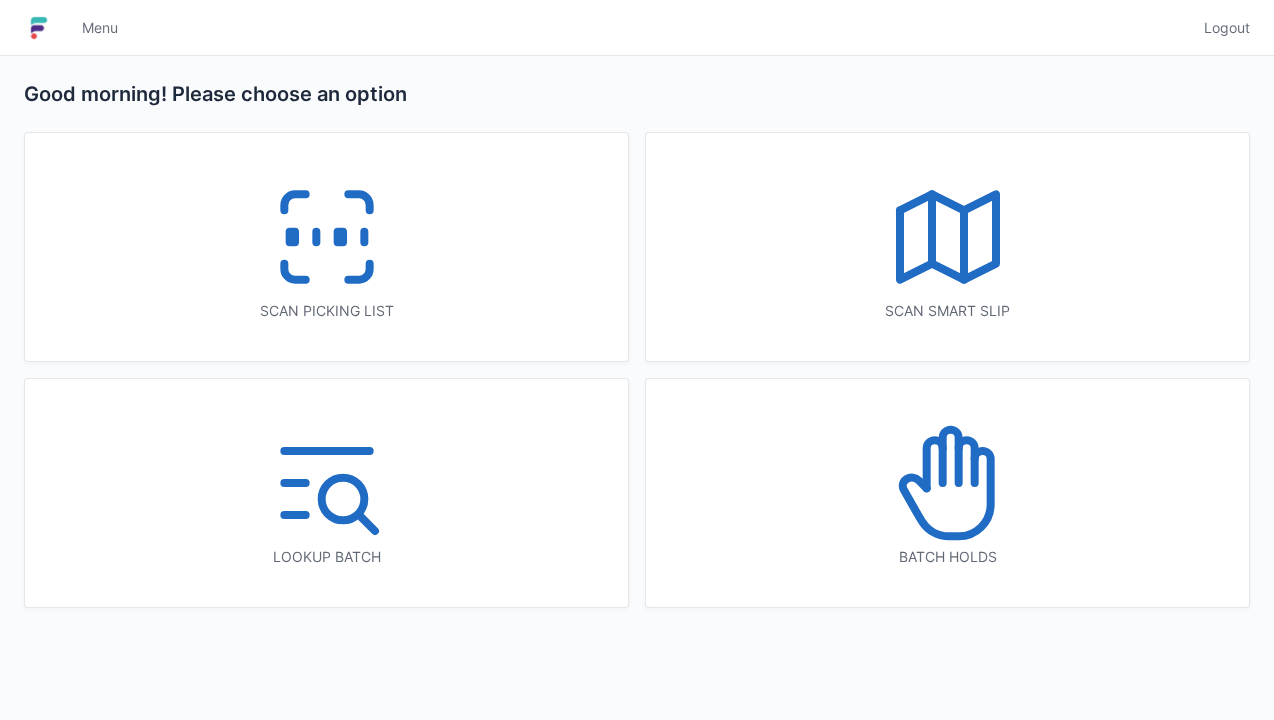 scroll, scrollTop: 0, scrollLeft: 0, axis: both 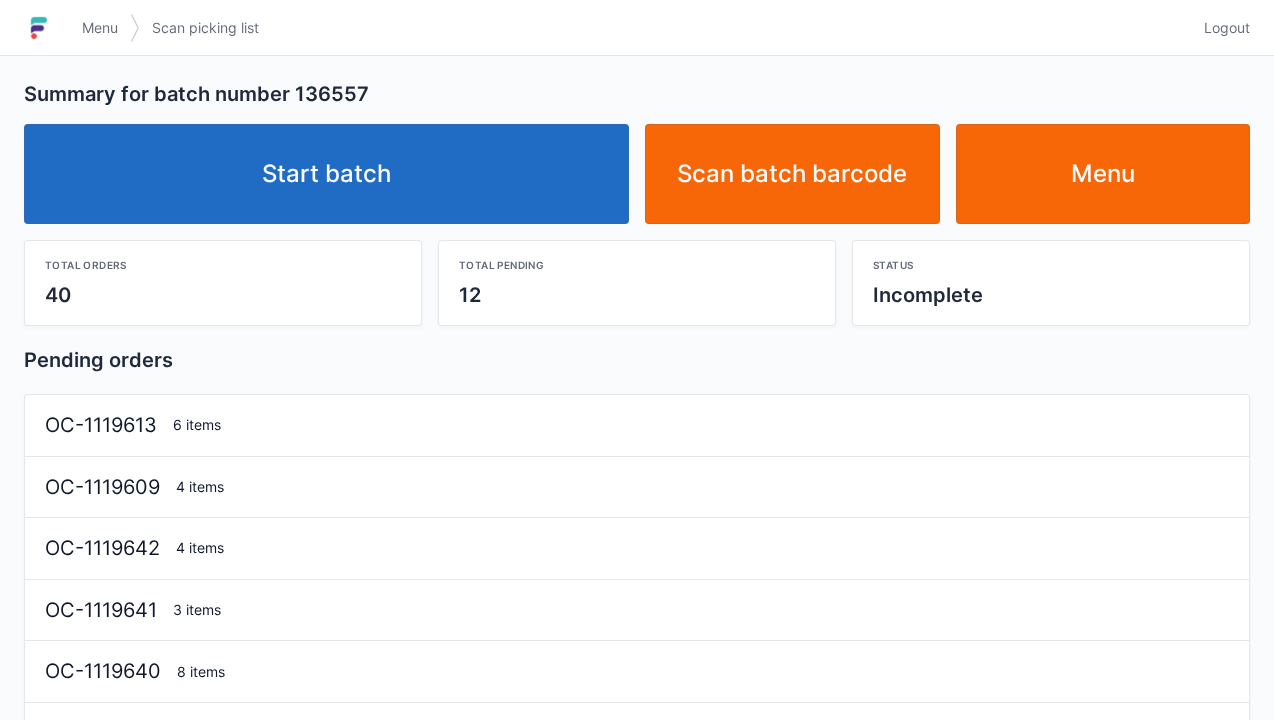 click on "Start batch" at bounding box center (326, 174) 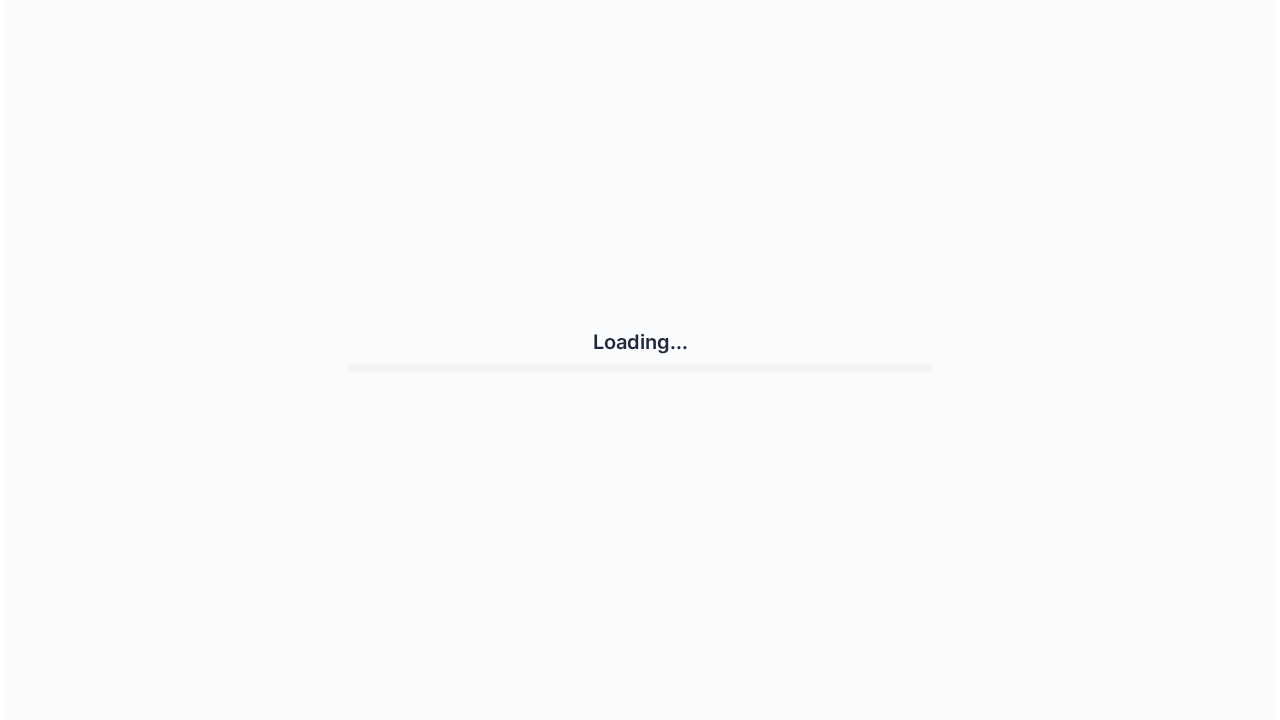 scroll, scrollTop: 0, scrollLeft: 0, axis: both 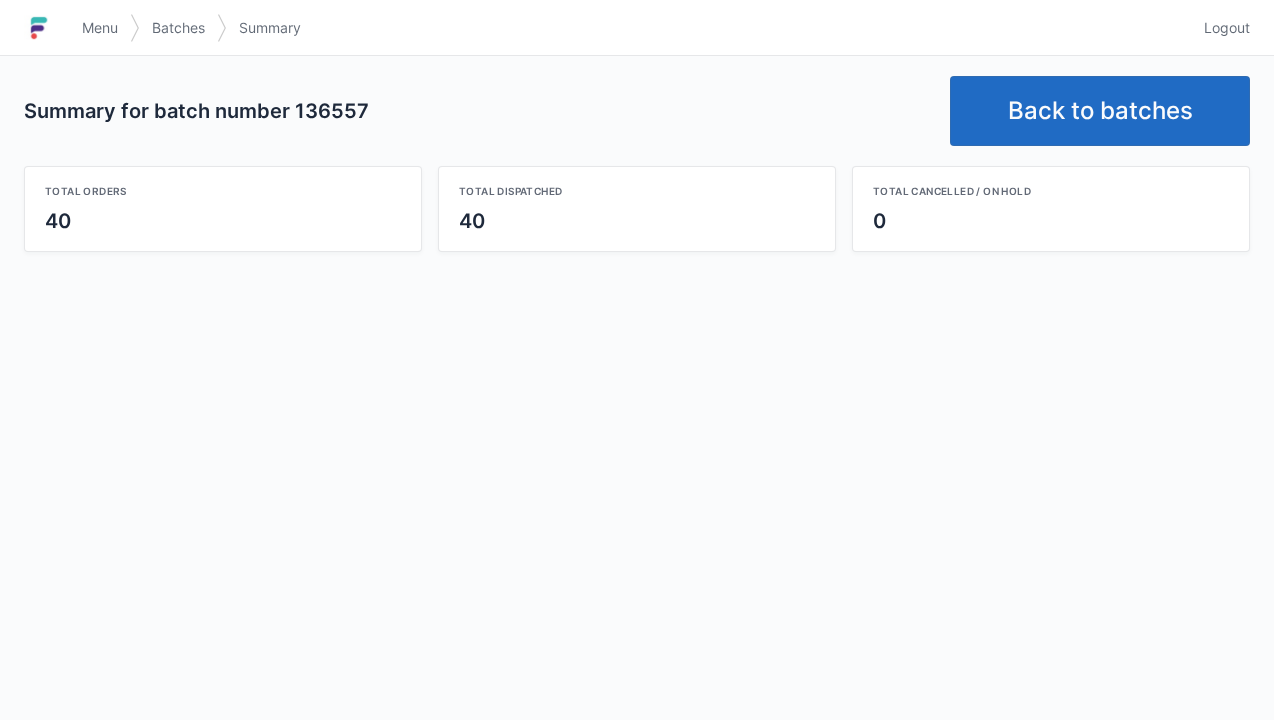 click on "Menu" at bounding box center [100, 28] 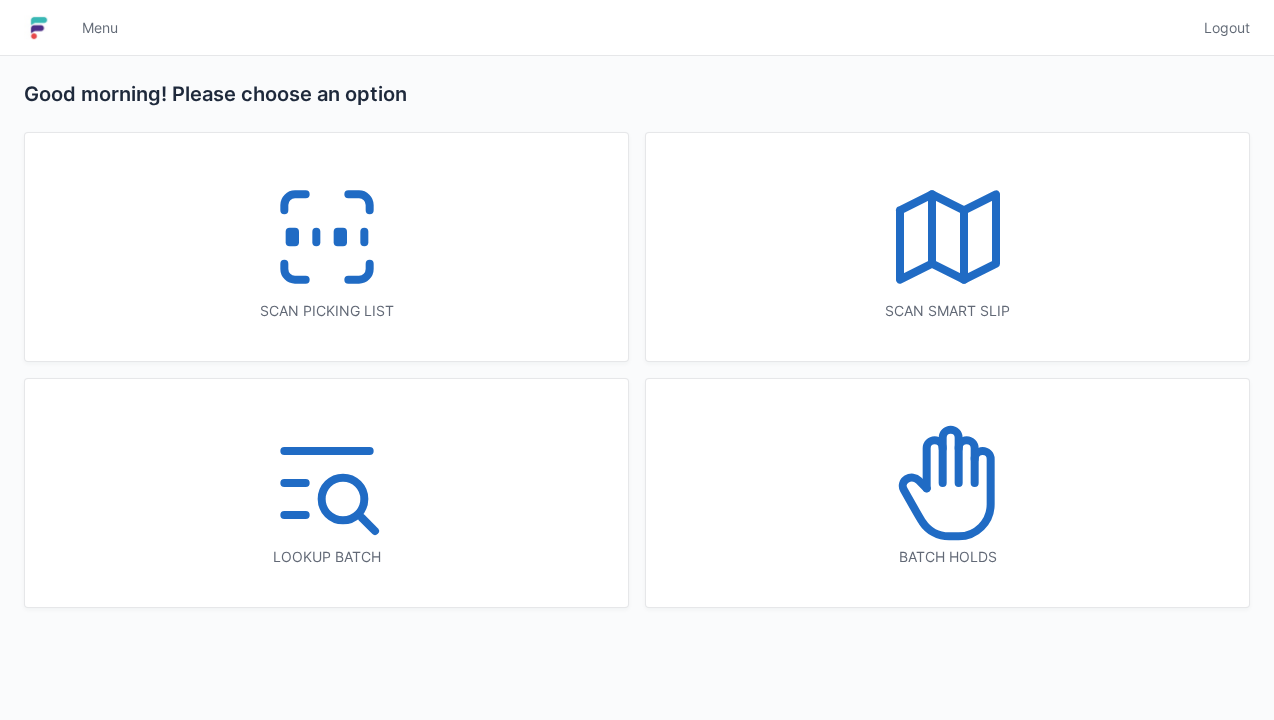 scroll, scrollTop: 0, scrollLeft: 0, axis: both 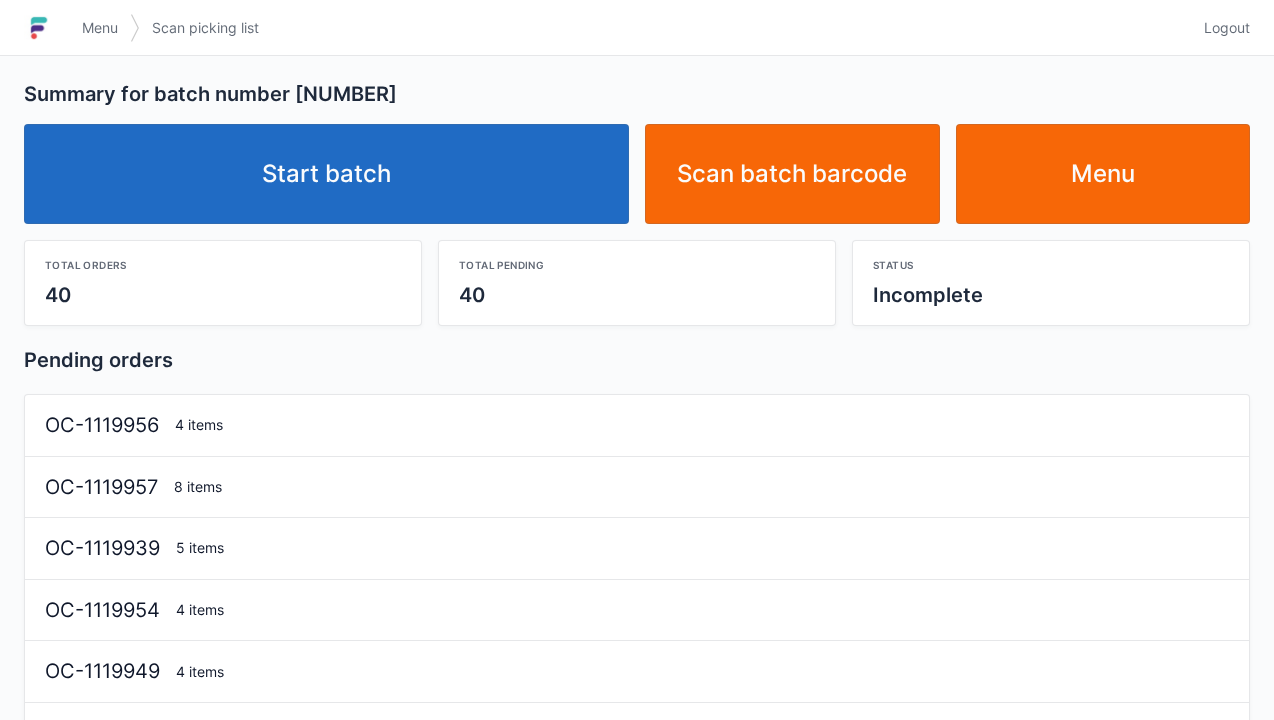 click on "Start batch" at bounding box center (326, 174) 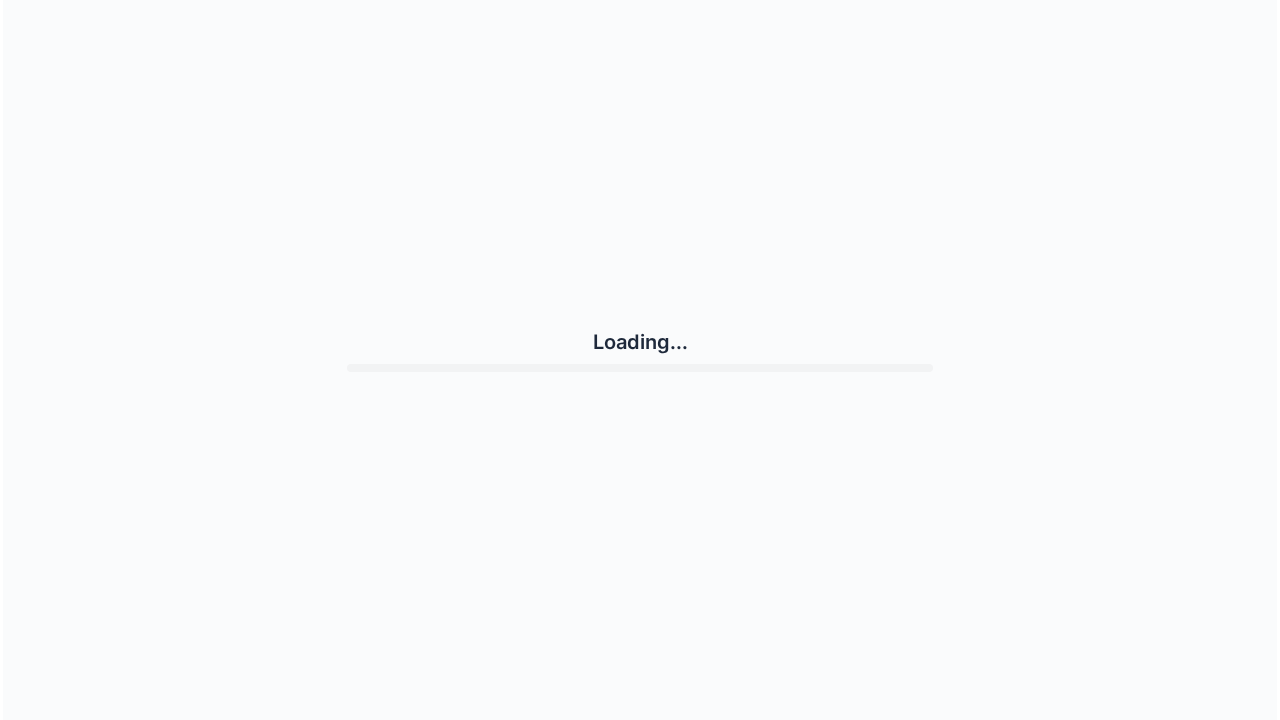scroll, scrollTop: 0, scrollLeft: 0, axis: both 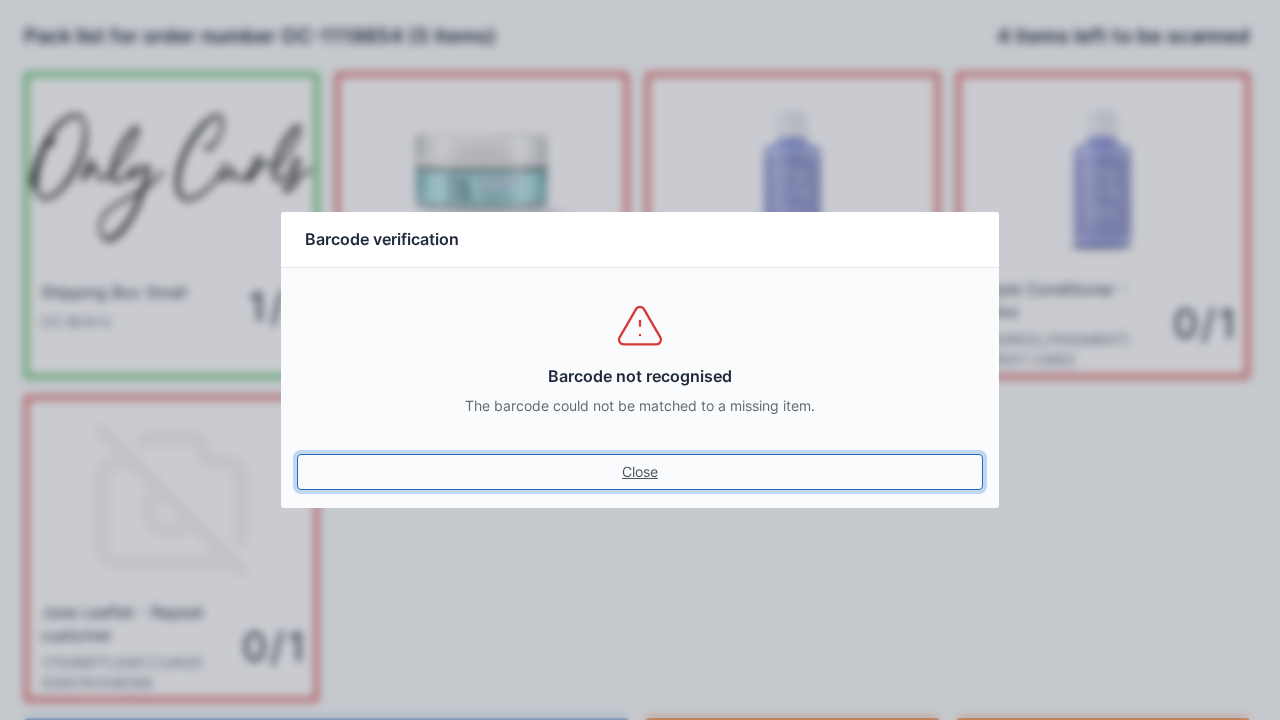 click on "Close" at bounding box center (640, 472) 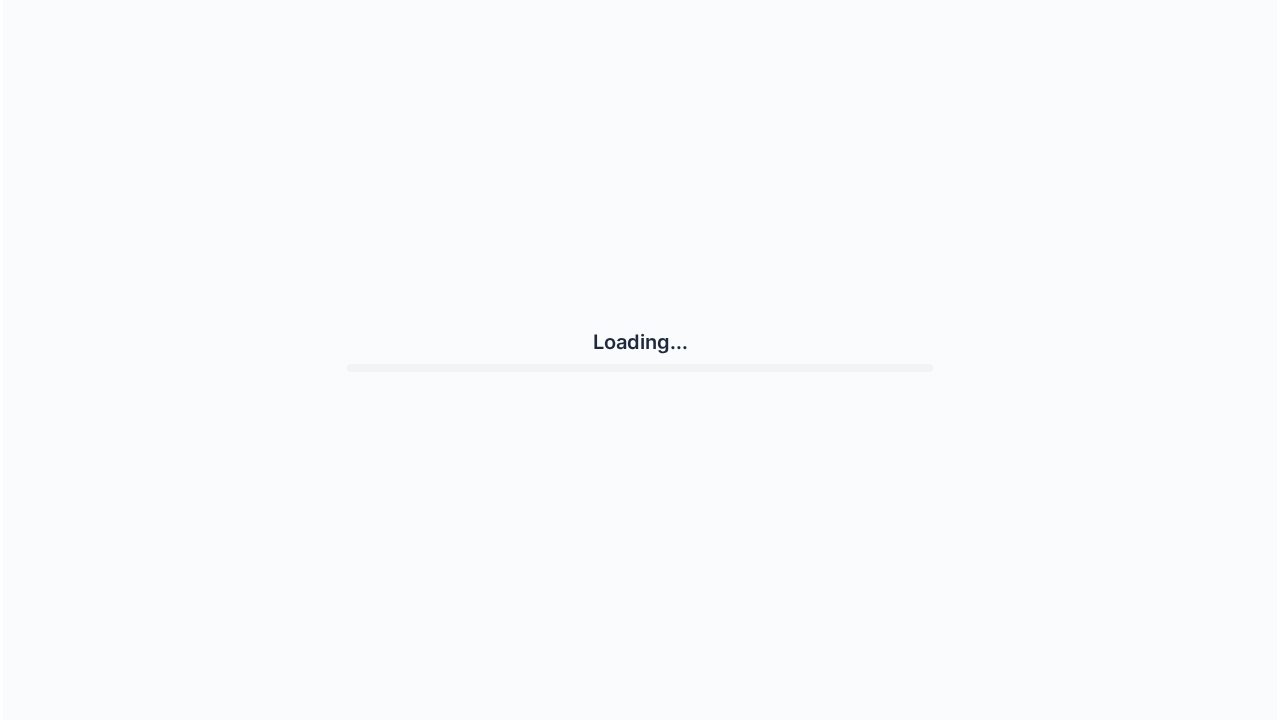 scroll, scrollTop: 0, scrollLeft: 0, axis: both 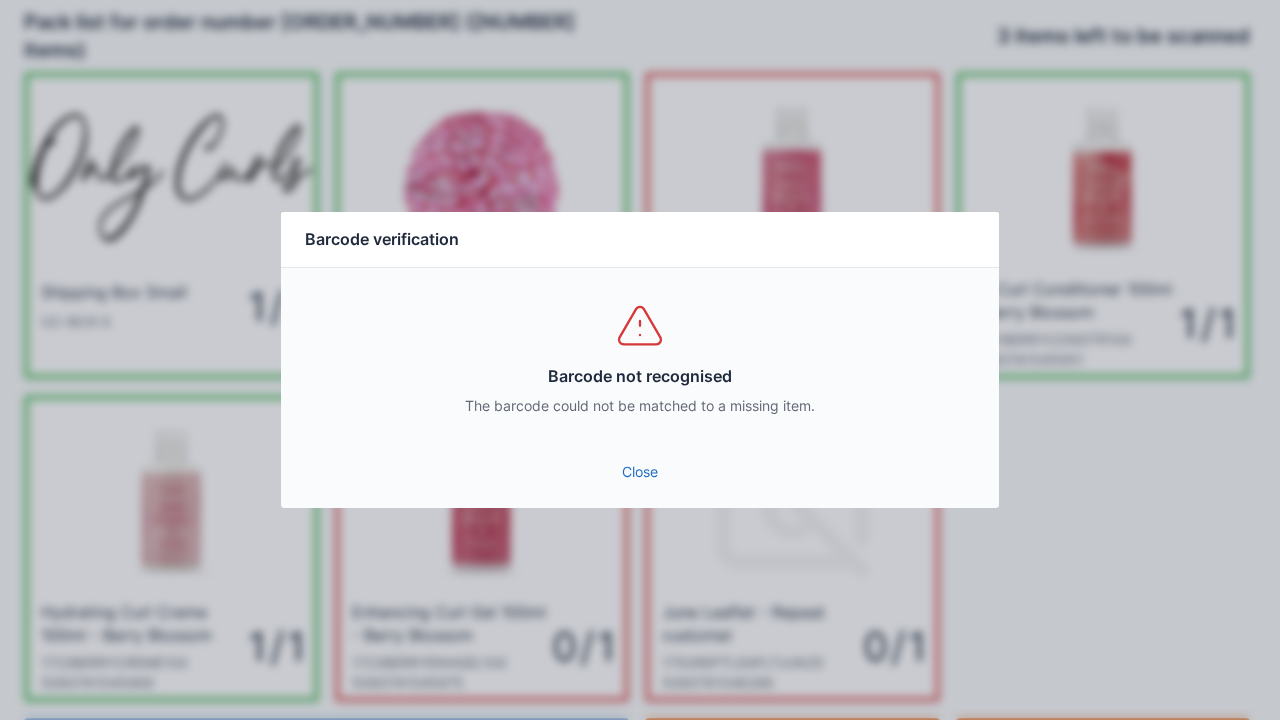 click on "Close" at bounding box center [640, 472] 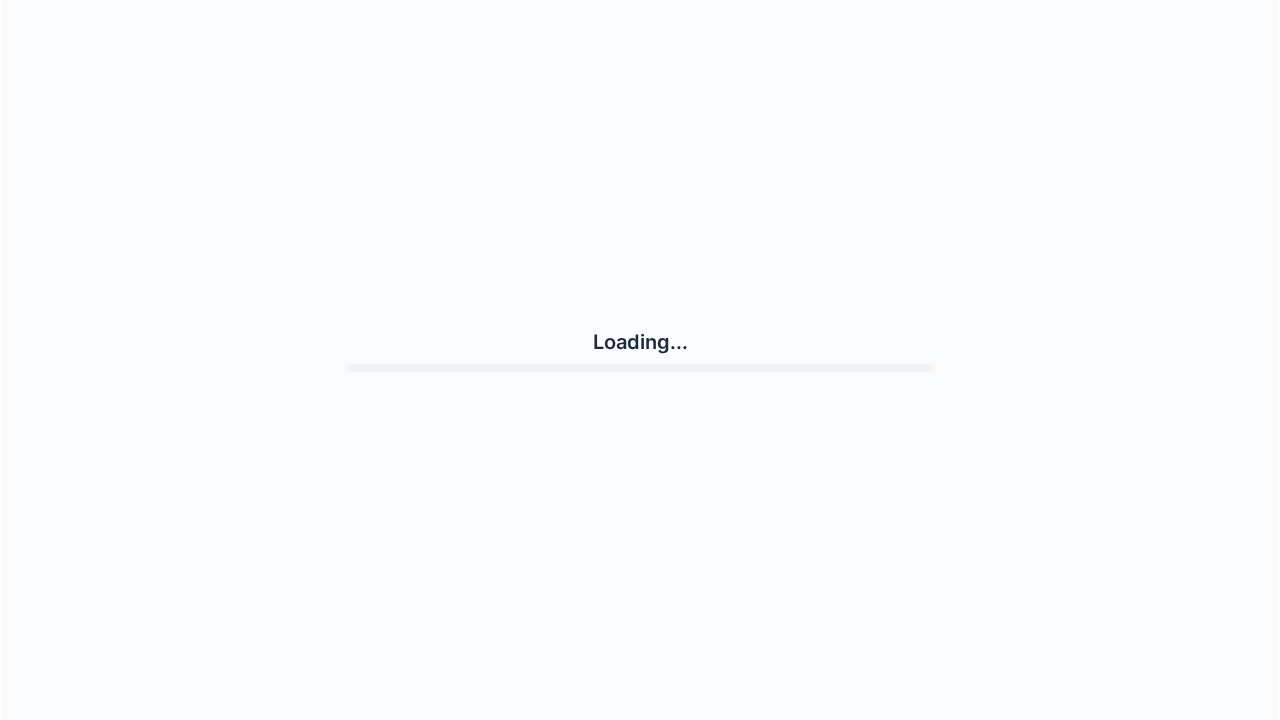 scroll, scrollTop: 0, scrollLeft: 0, axis: both 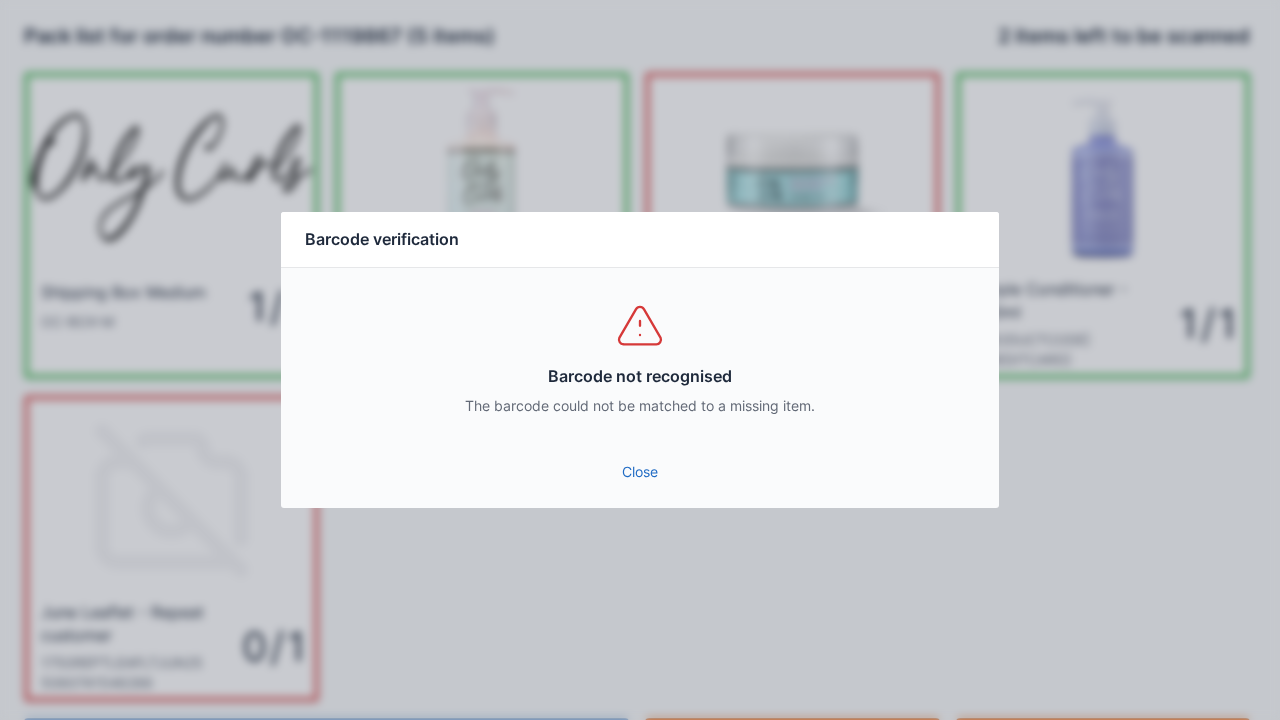 click on "Close" at bounding box center (640, 472) 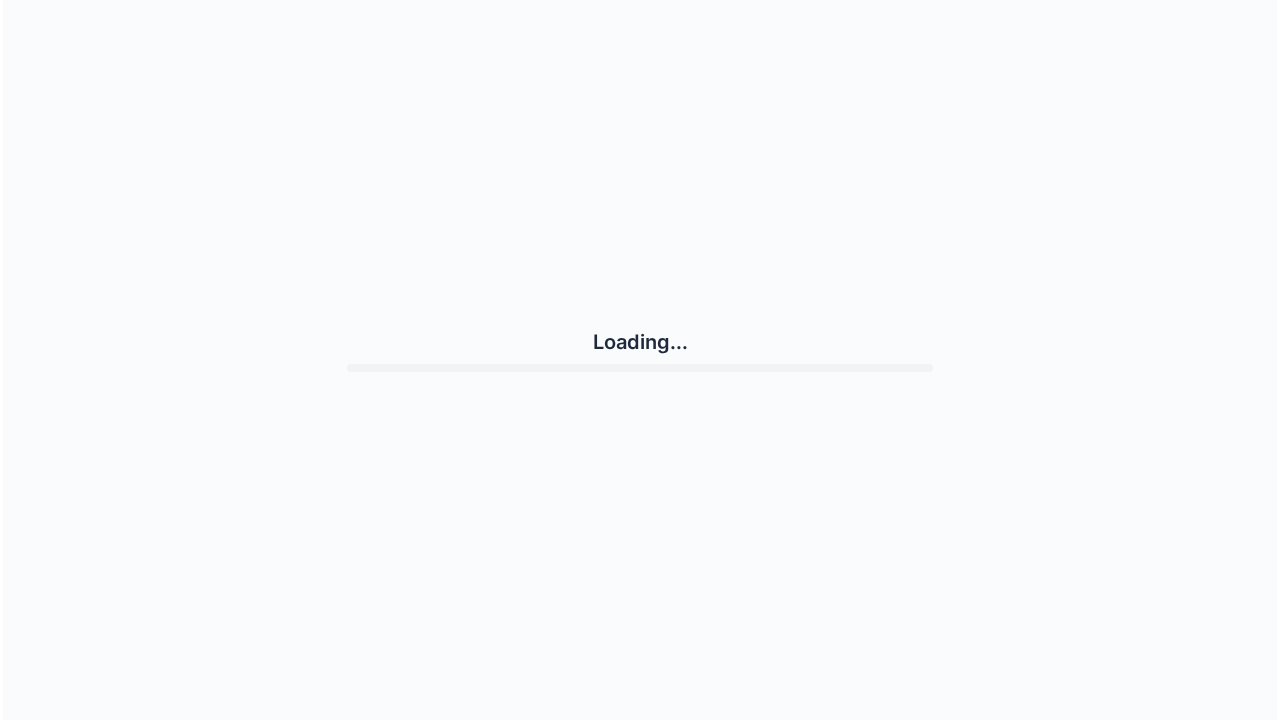 scroll, scrollTop: 0, scrollLeft: 0, axis: both 